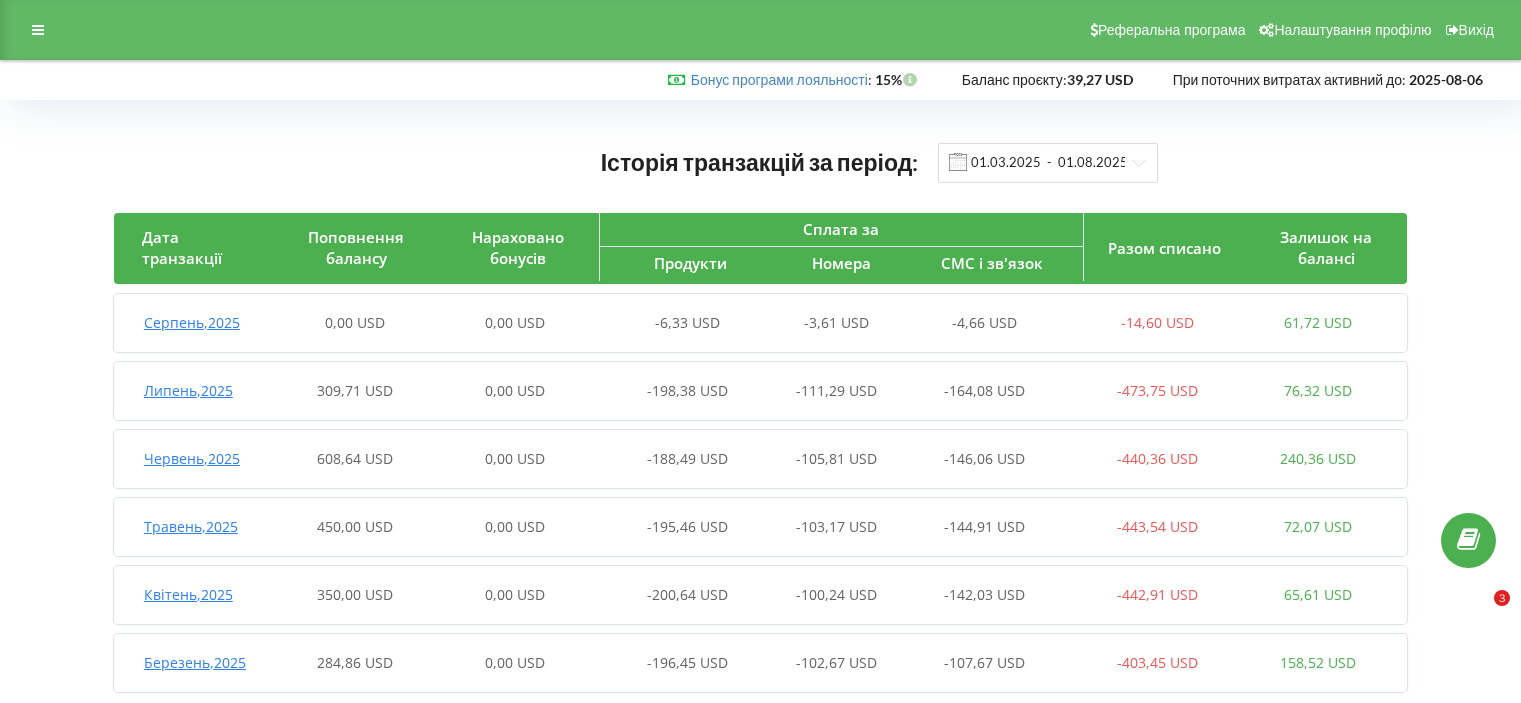 scroll, scrollTop: 0, scrollLeft: 0, axis: both 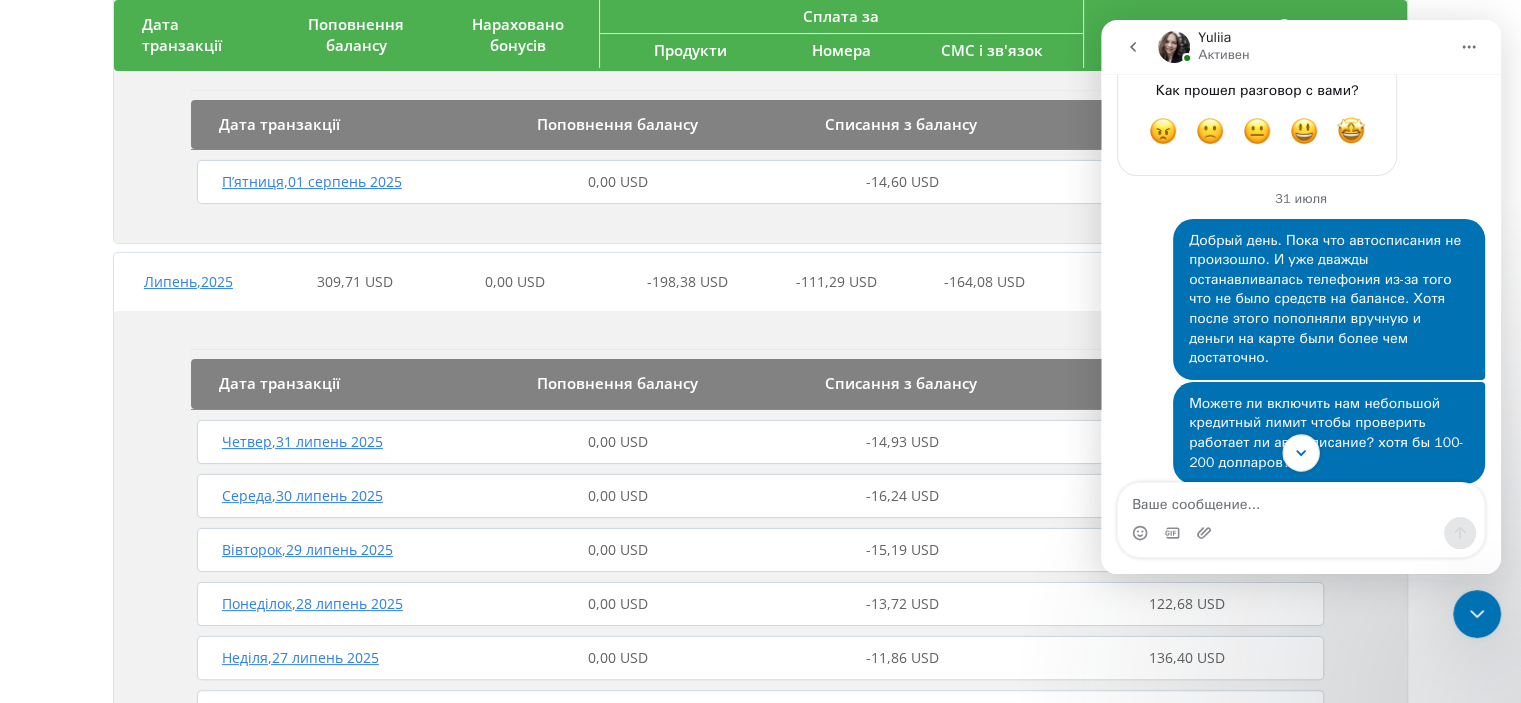 click 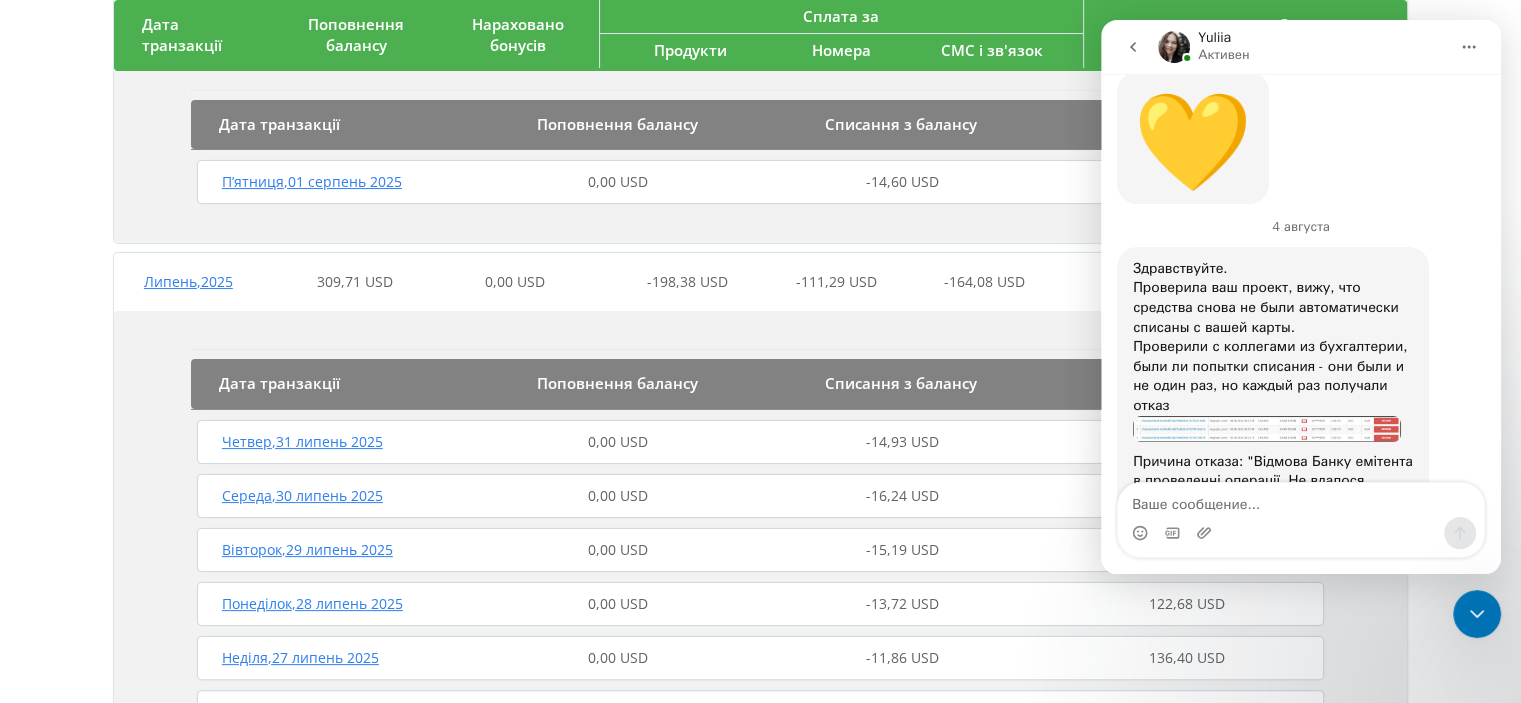 scroll, scrollTop: 3136, scrollLeft: 0, axis: vertical 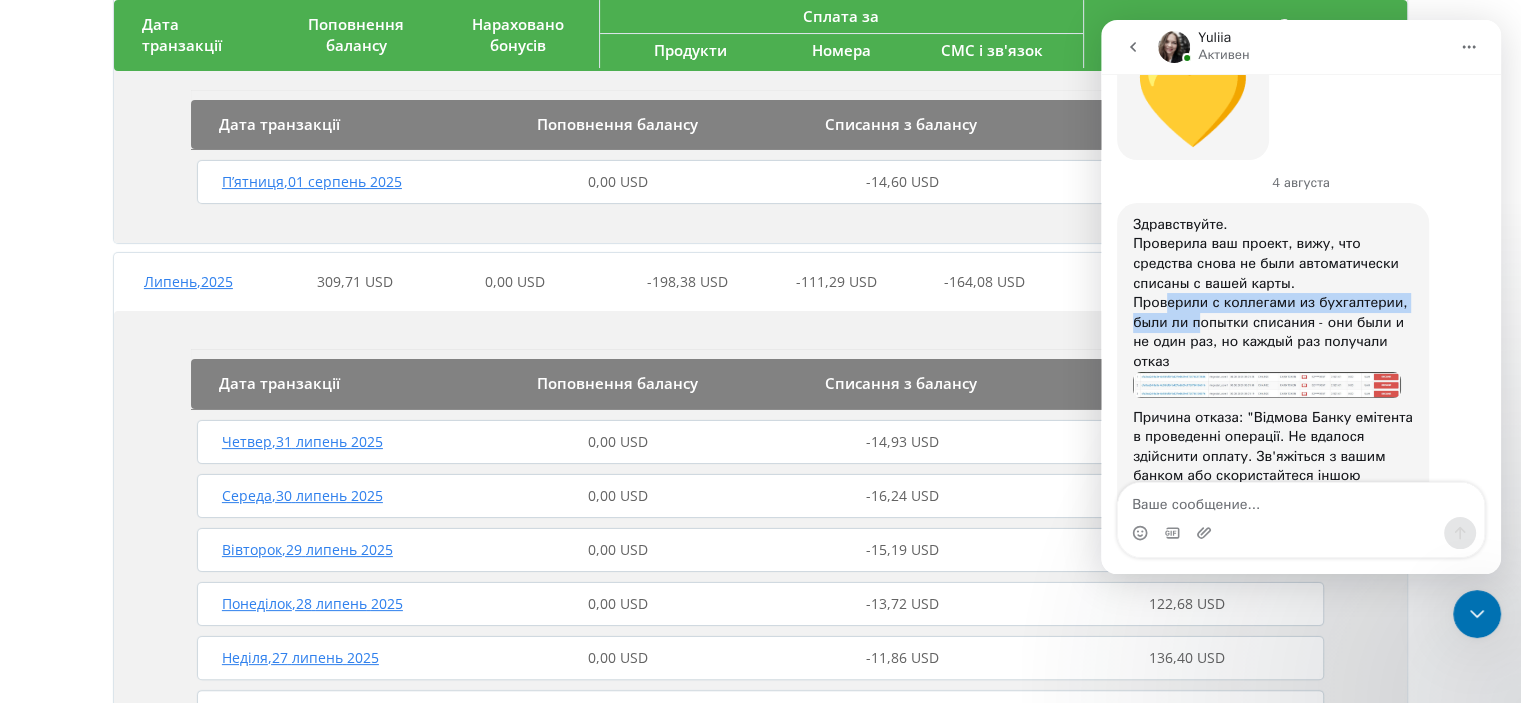 drag, startPoint x: 1164, startPoint y: 187, endPoint x: 1195, endPoint y: 204, distance: 35.35534 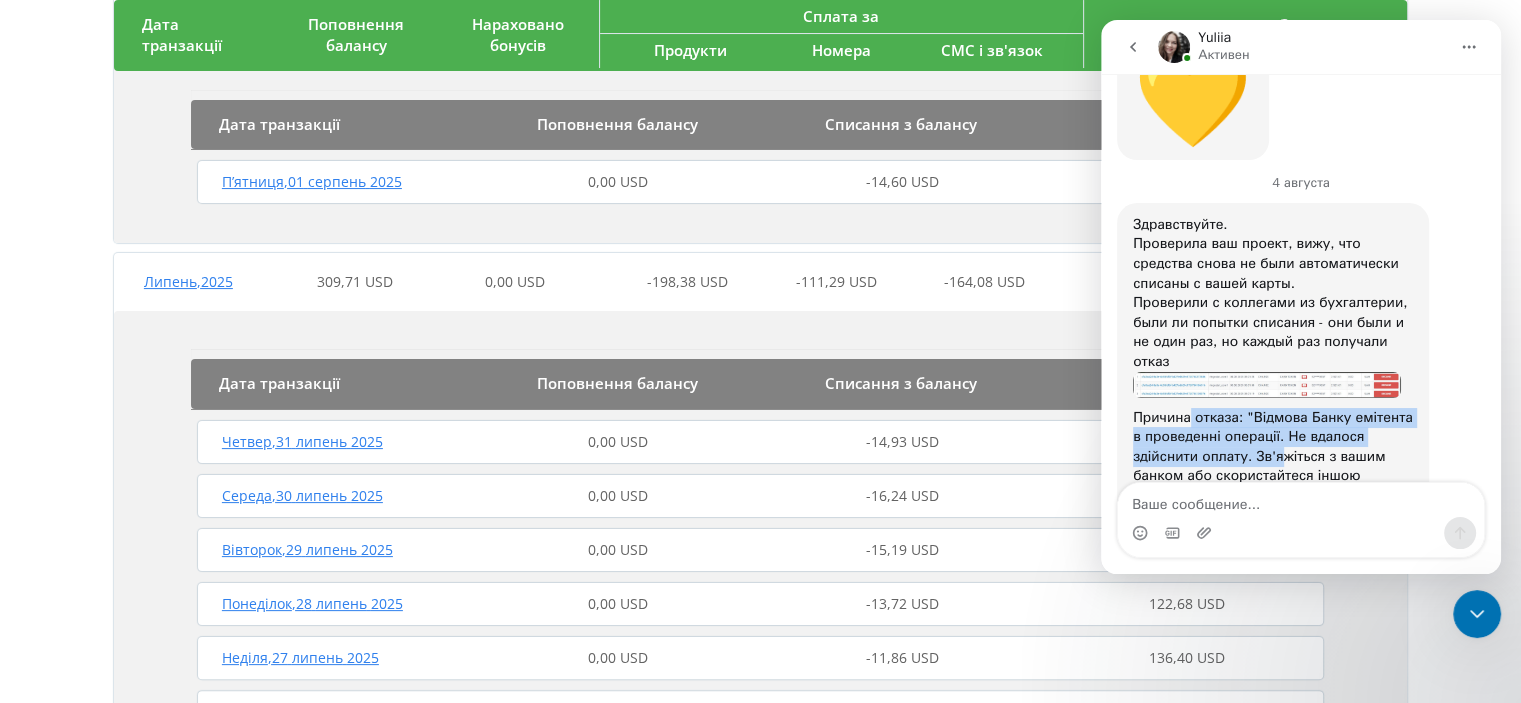 drag, startPoint x: 1189, startPoint y: 297, endPoint x: 1211, endPoint y: 335, distance: 43.908997 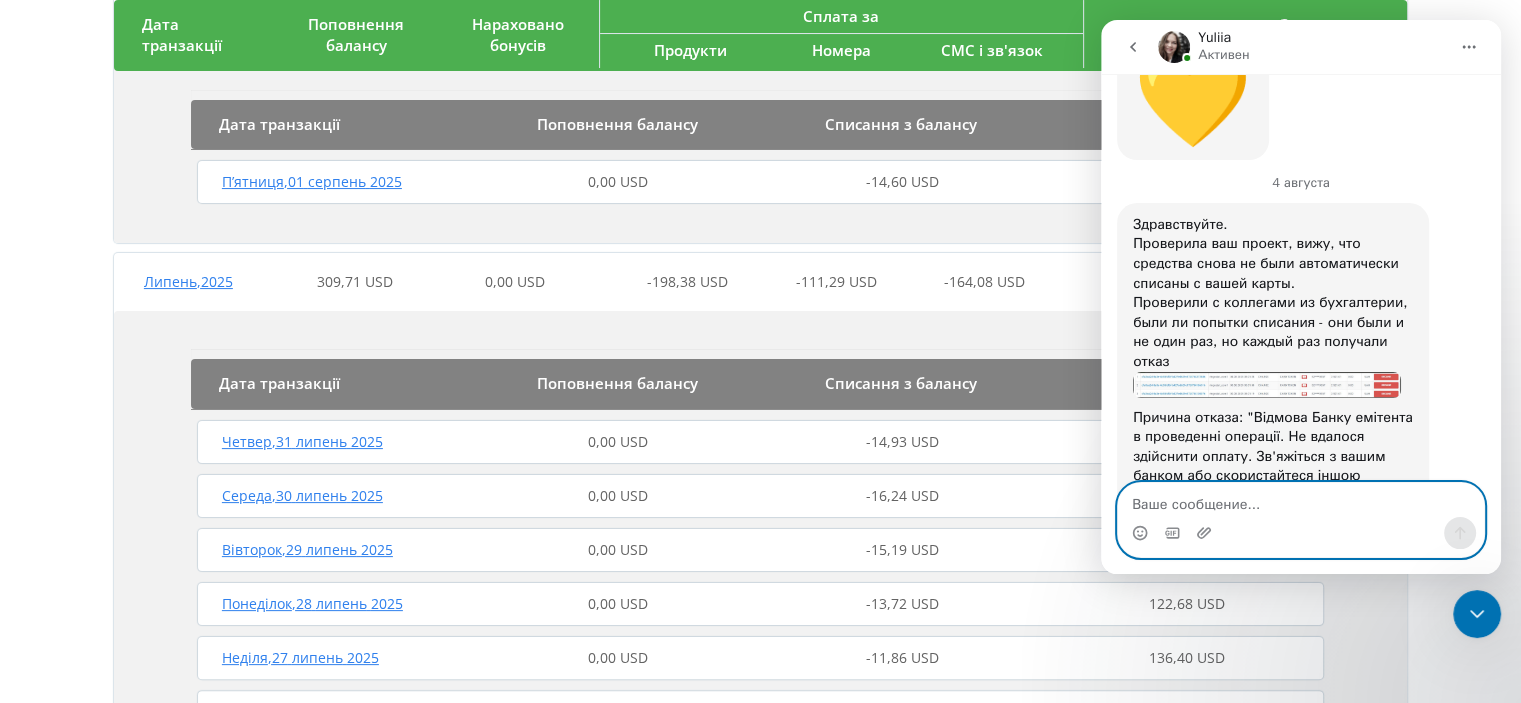 click at bounding box center [1301, 500] 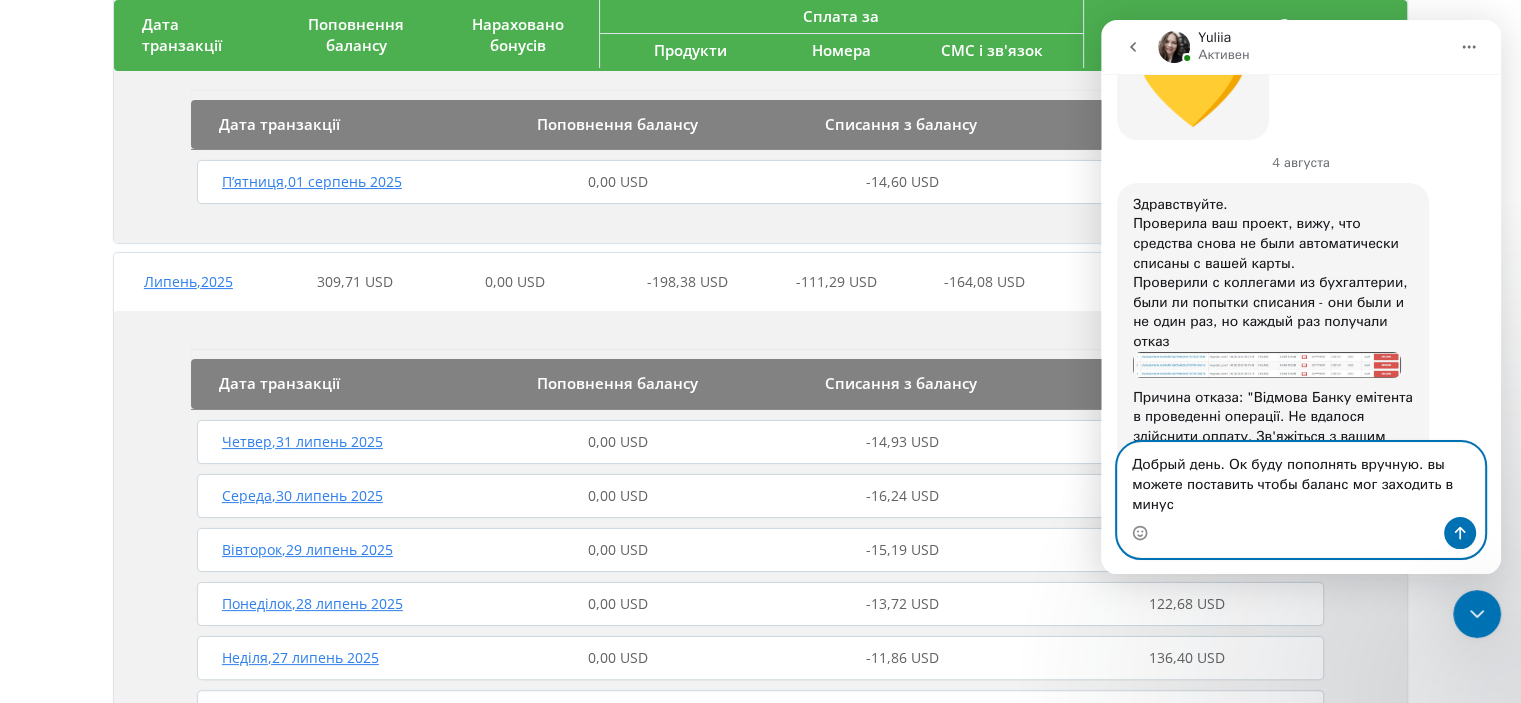 scroll, scrollTop: 3176, scrollLeft: 0, axis: vertical 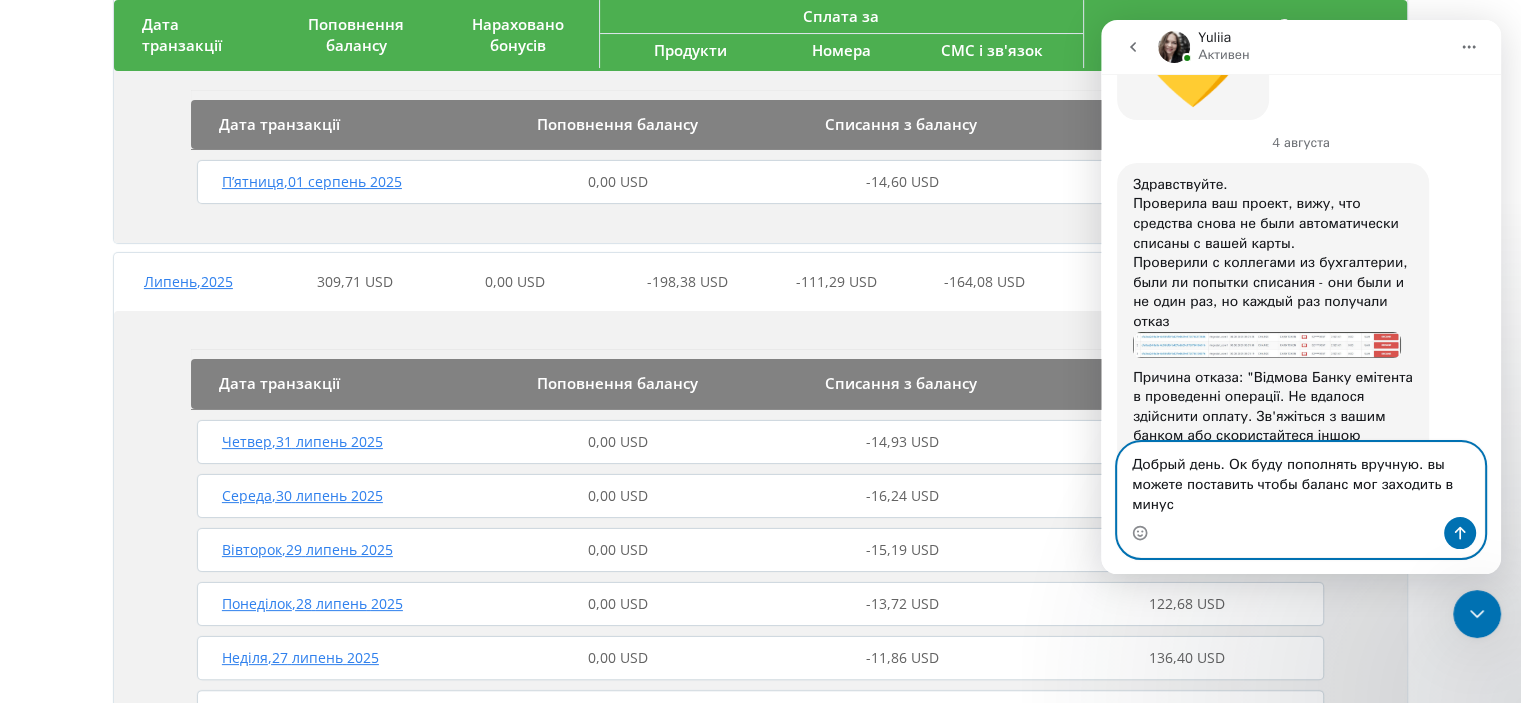 type on "Добрый день. Ок буду пополнять вручную. вы можете поставить чтобы баланс мог заходить в минус?" 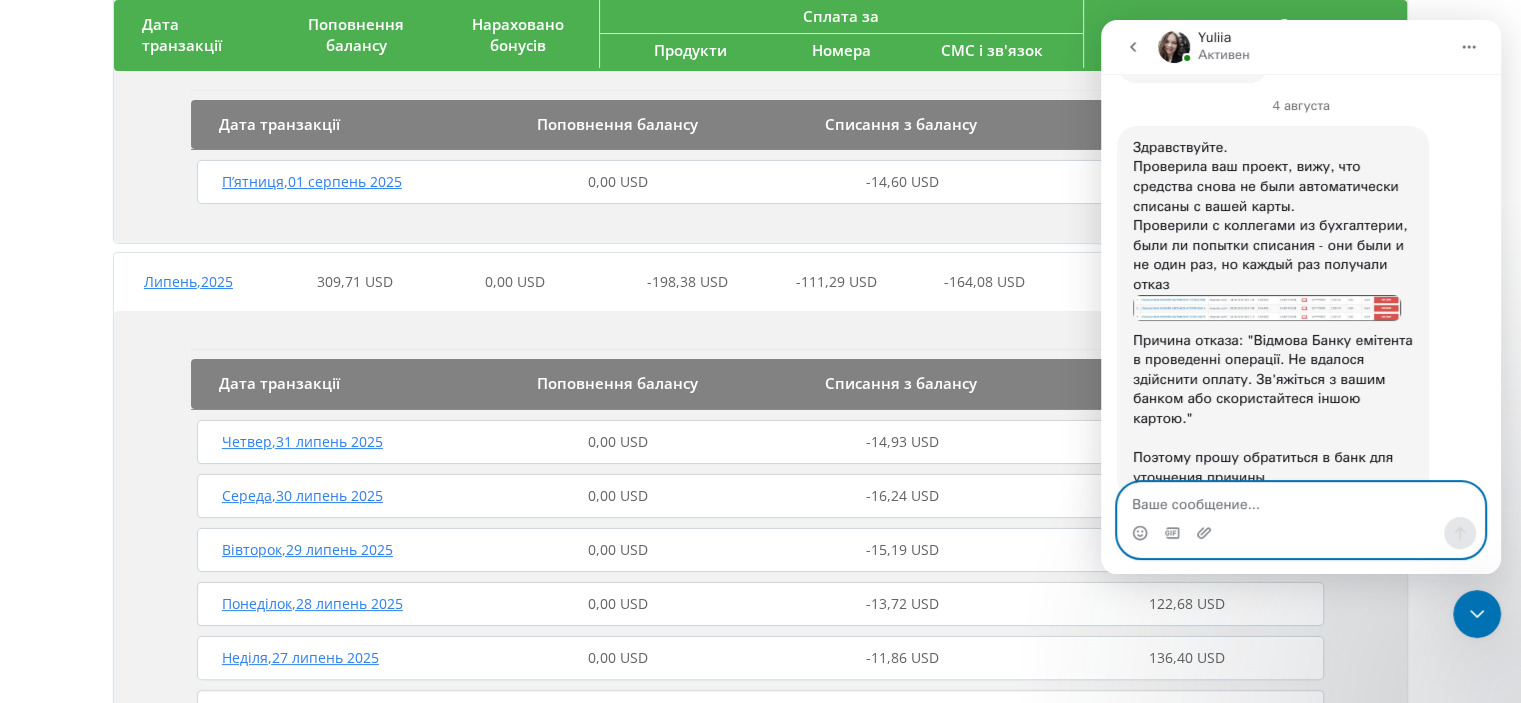 scroll, scrollTop: 3234, scrollLeft: 0, axis: vertical 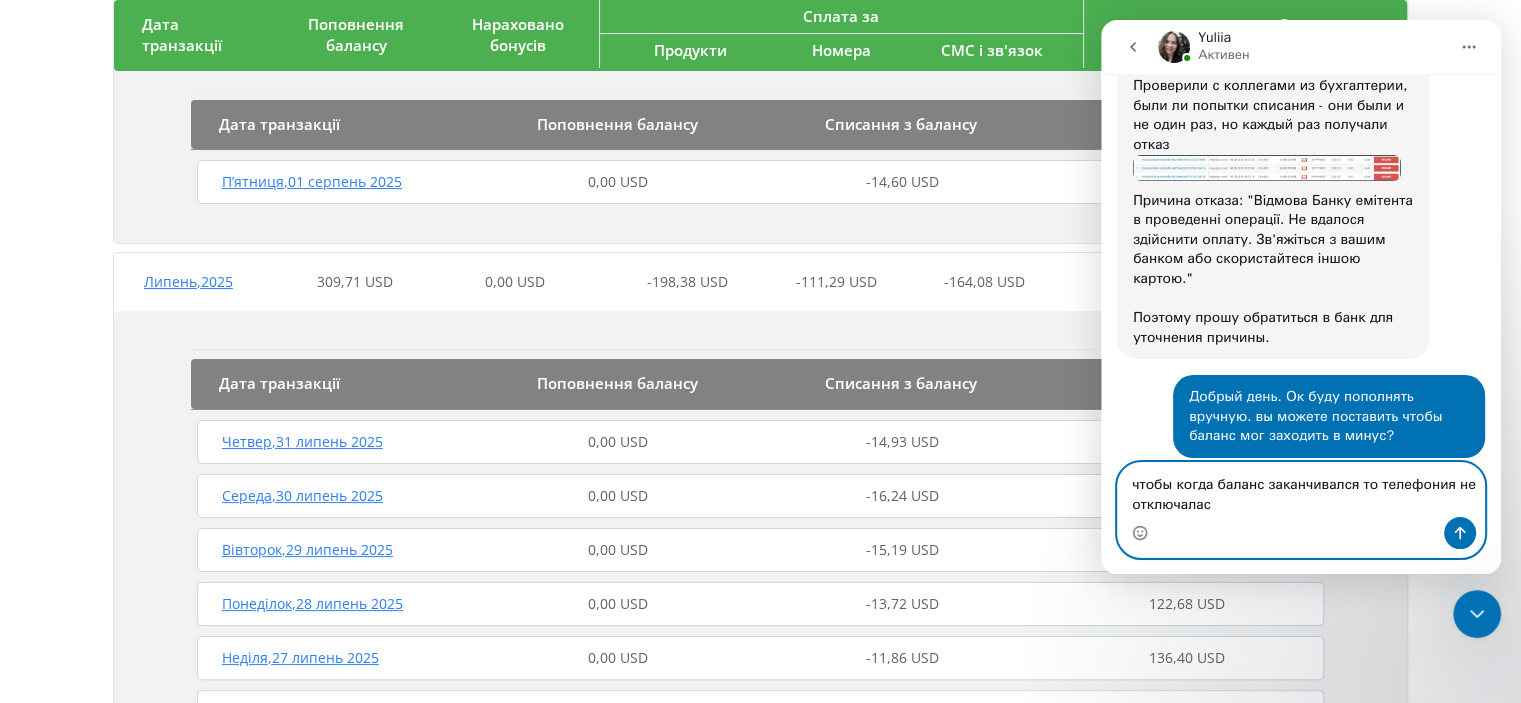 type on "чтобы когда баланс заканчивался то телефония не отключалась" 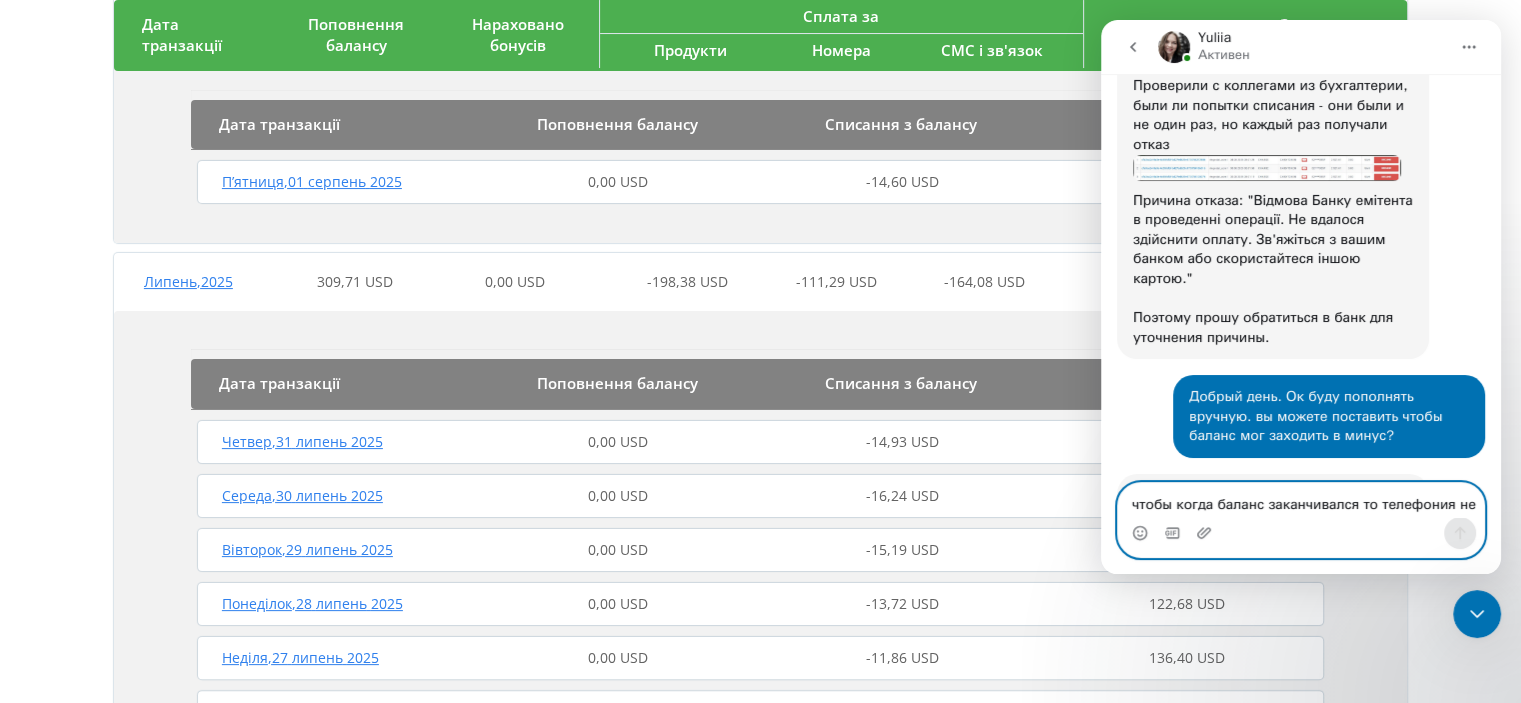 scroll, scrollTop: 3412, scrollLeft: 0, axis: vertical 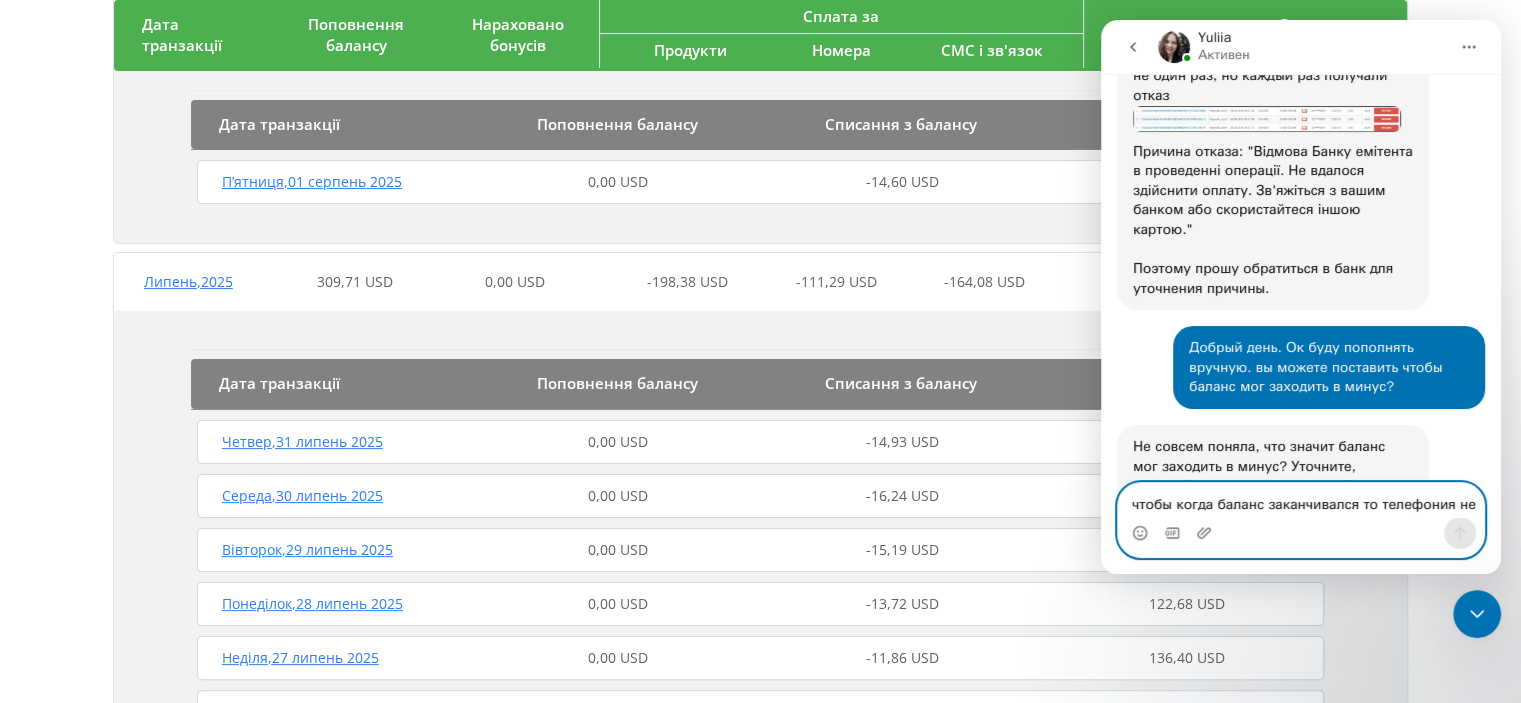 type 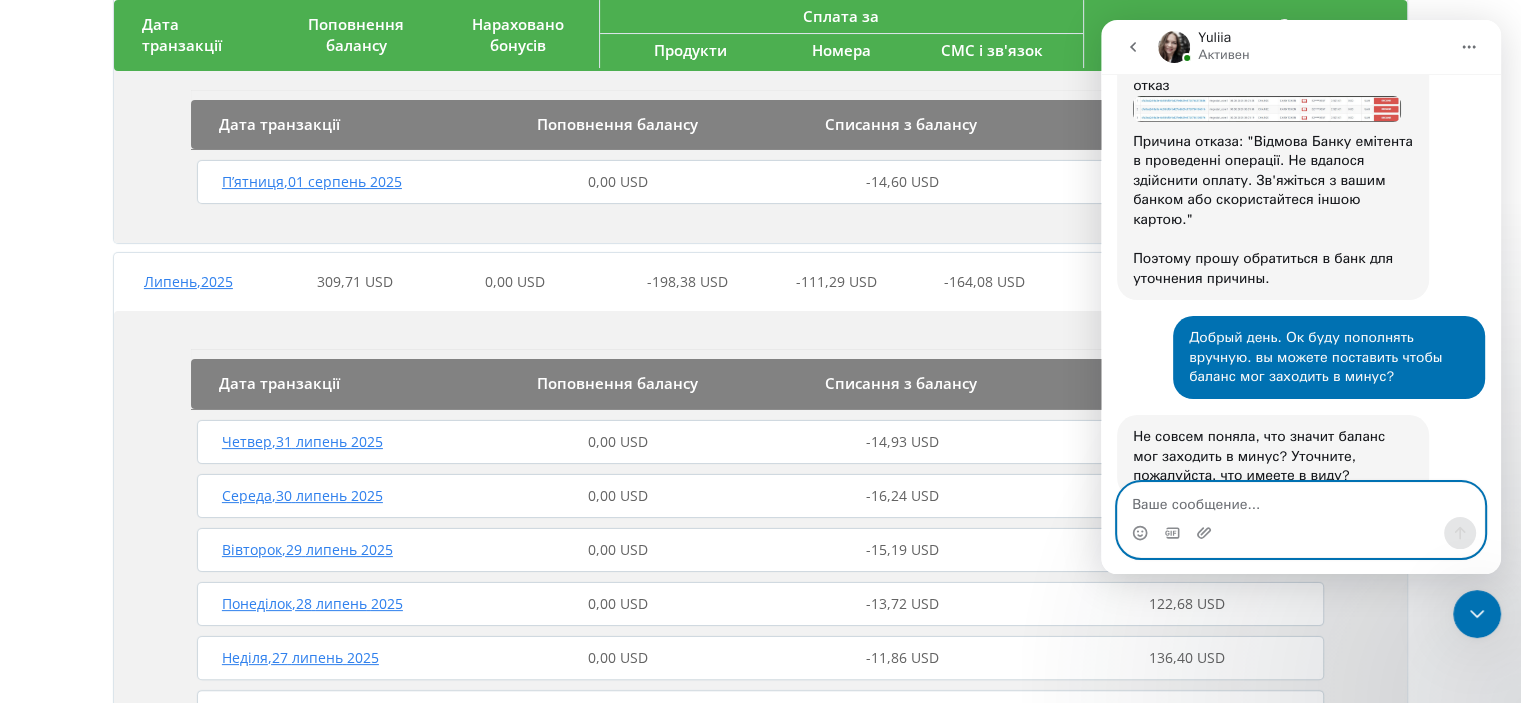 scroll, scrollTop: 3489, scrollLeft: 0, axis: vertical 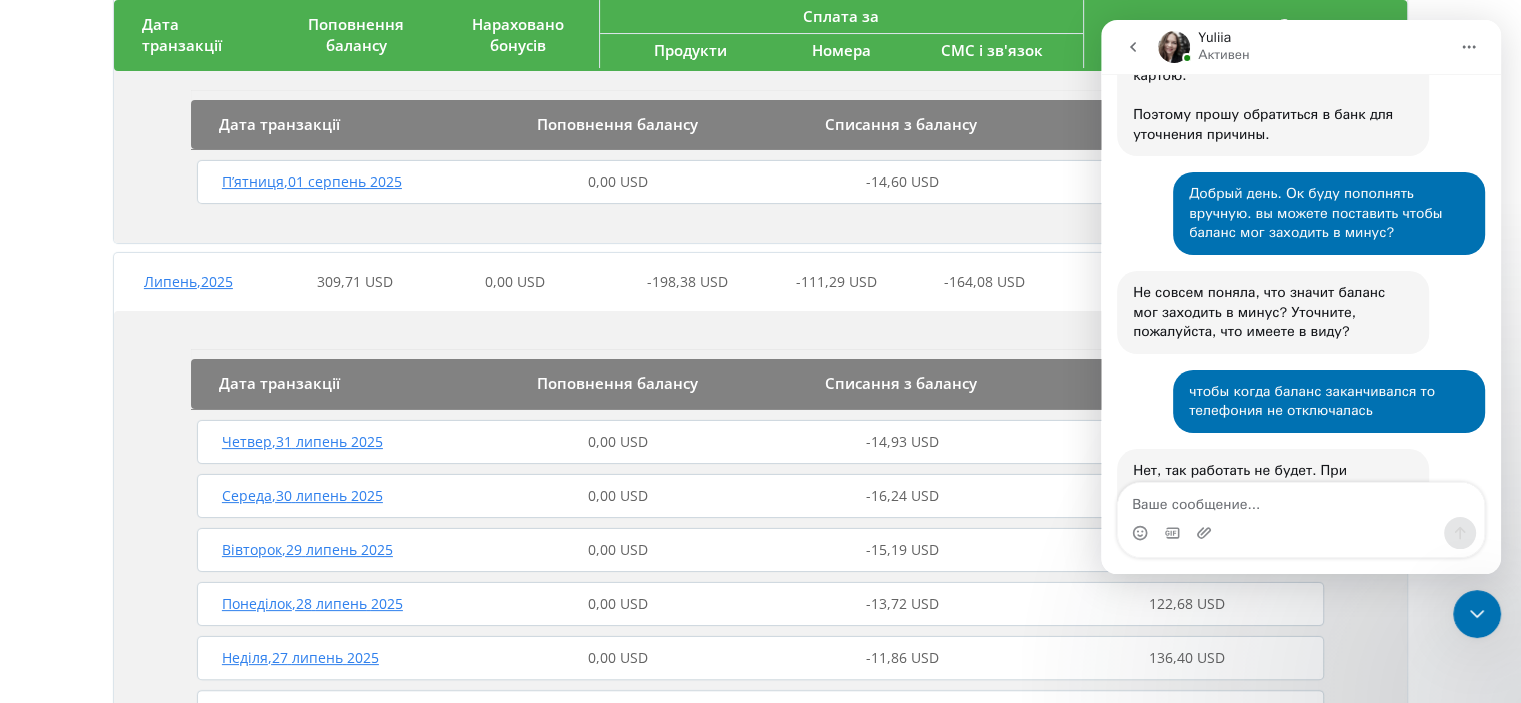 click at bounding box center (1477, 614) 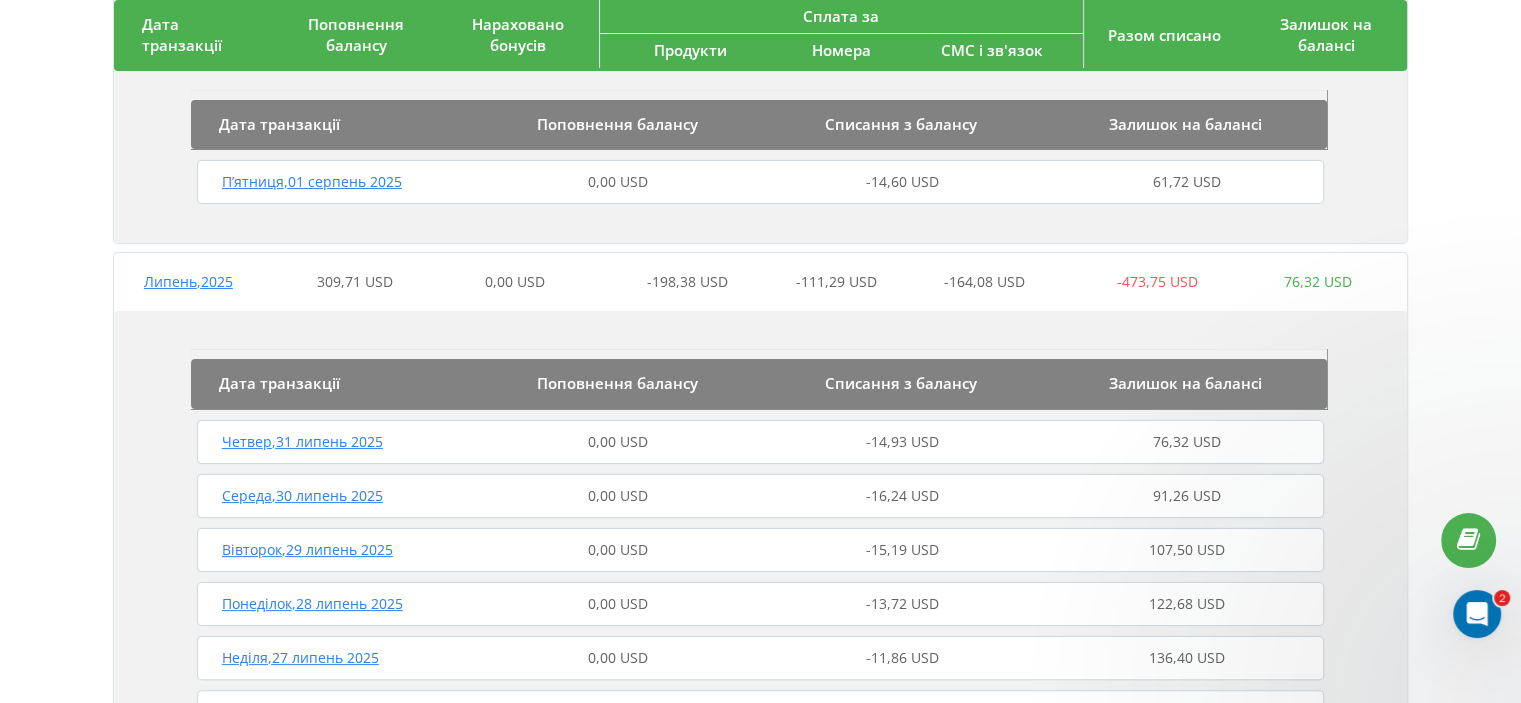 scroll, scrollTop: 0, scrollLeft: 0, axis: both 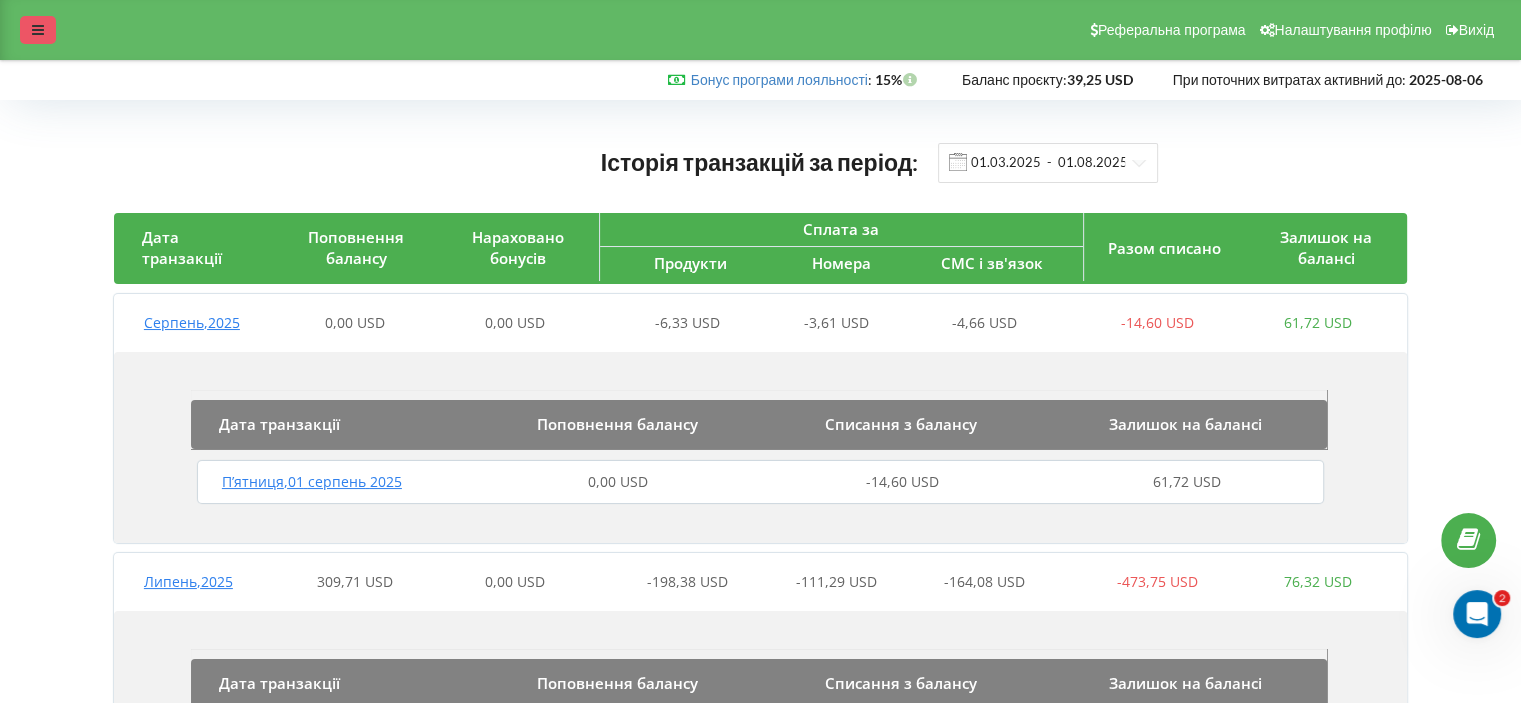 click at bounding box center (38, 30) 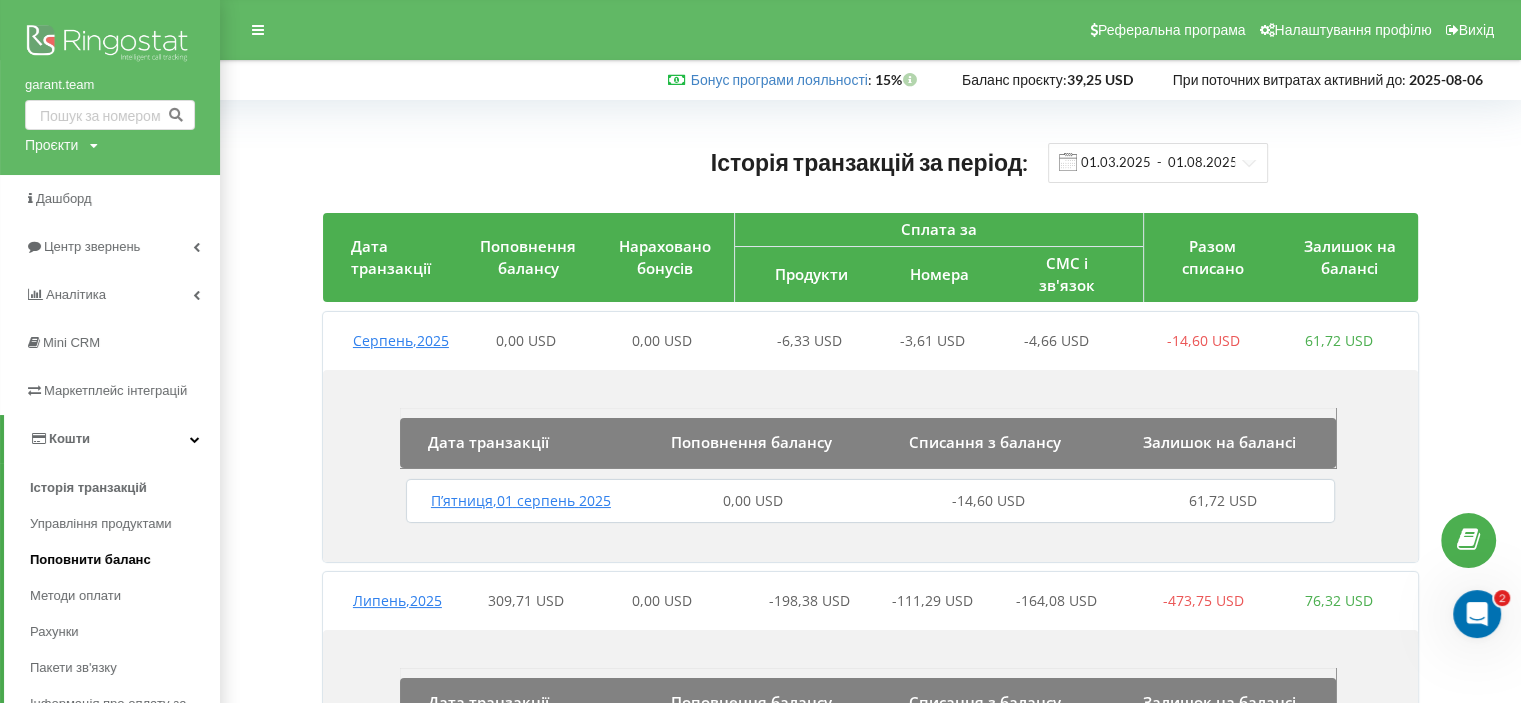 click on "Поповнити баланс" at bounding box center [90, 560] 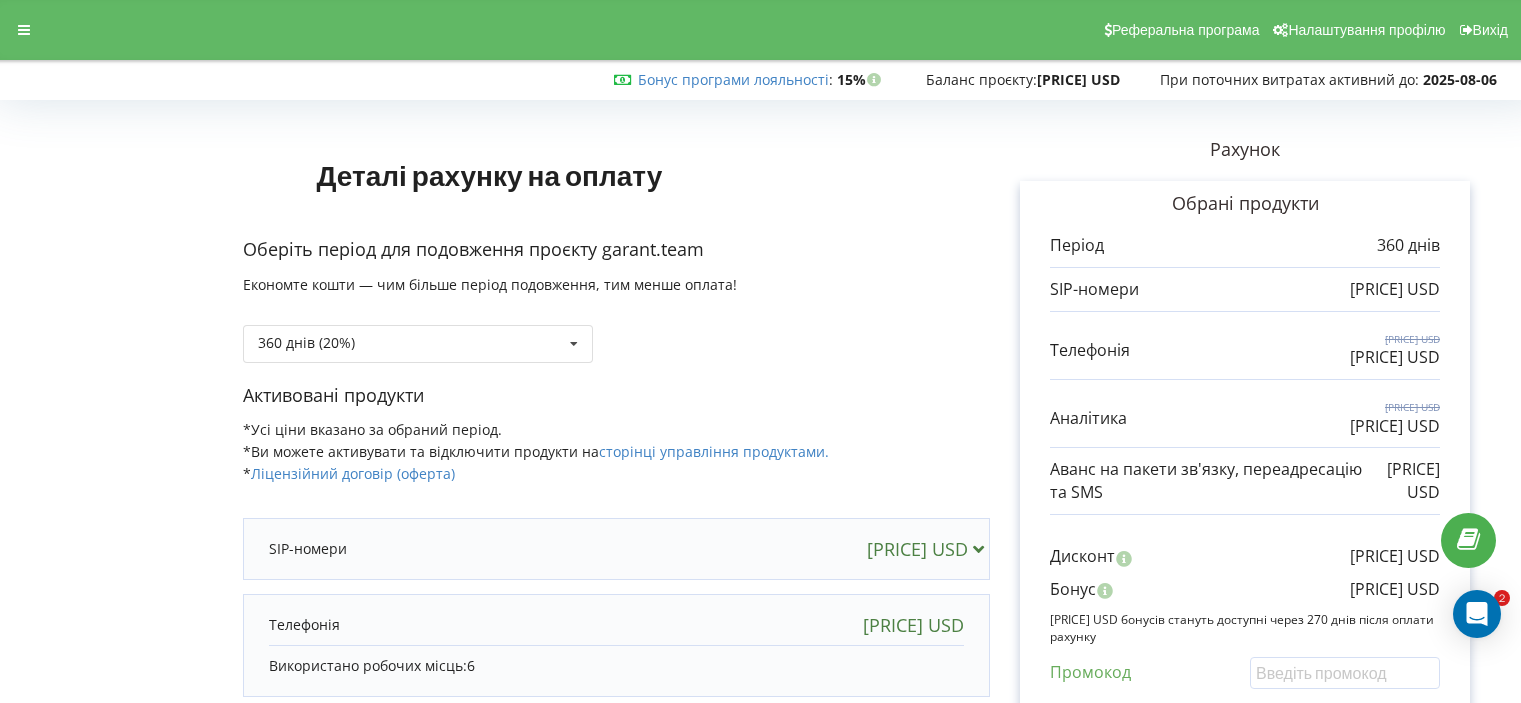 scroll, scrollTop: 0, scrollLeft: 0, axis: both 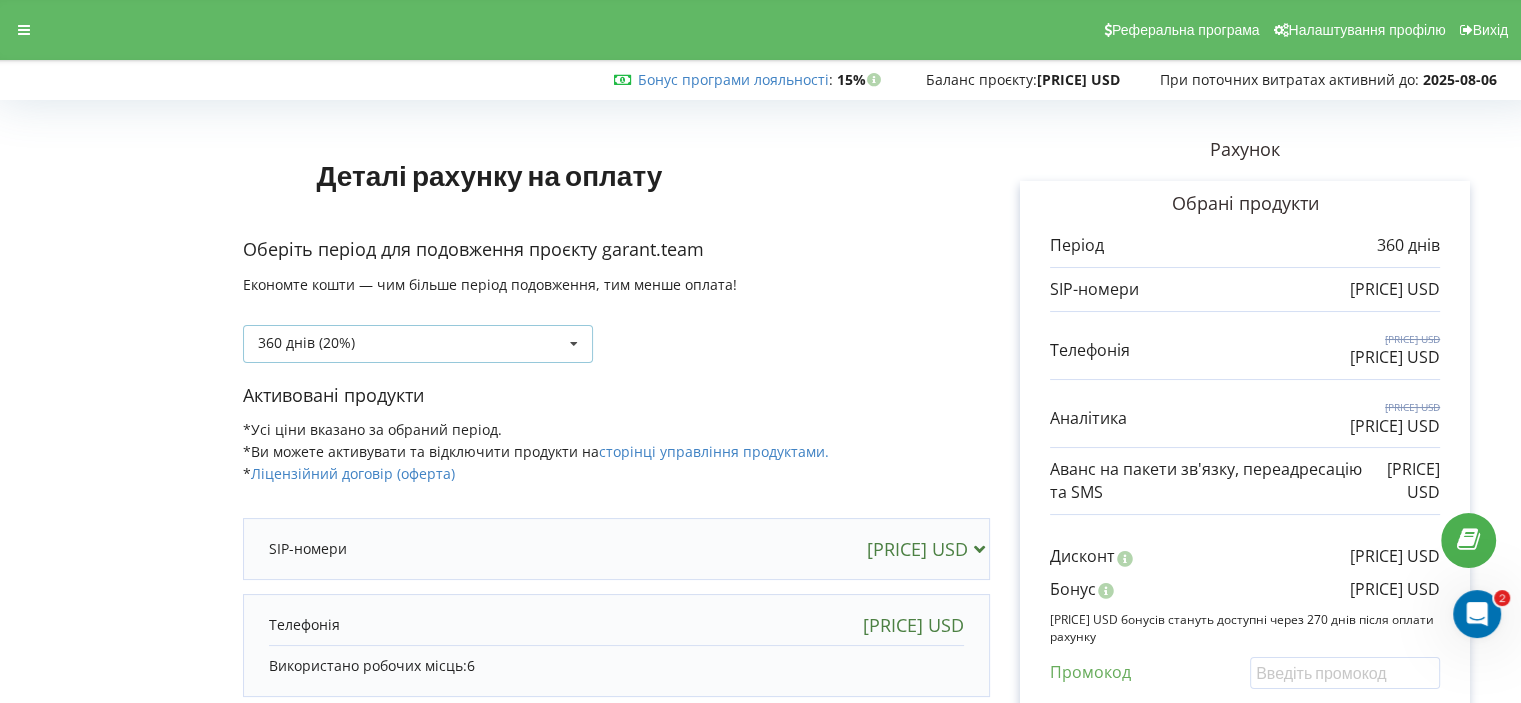 click at bounding box center (574, 344) 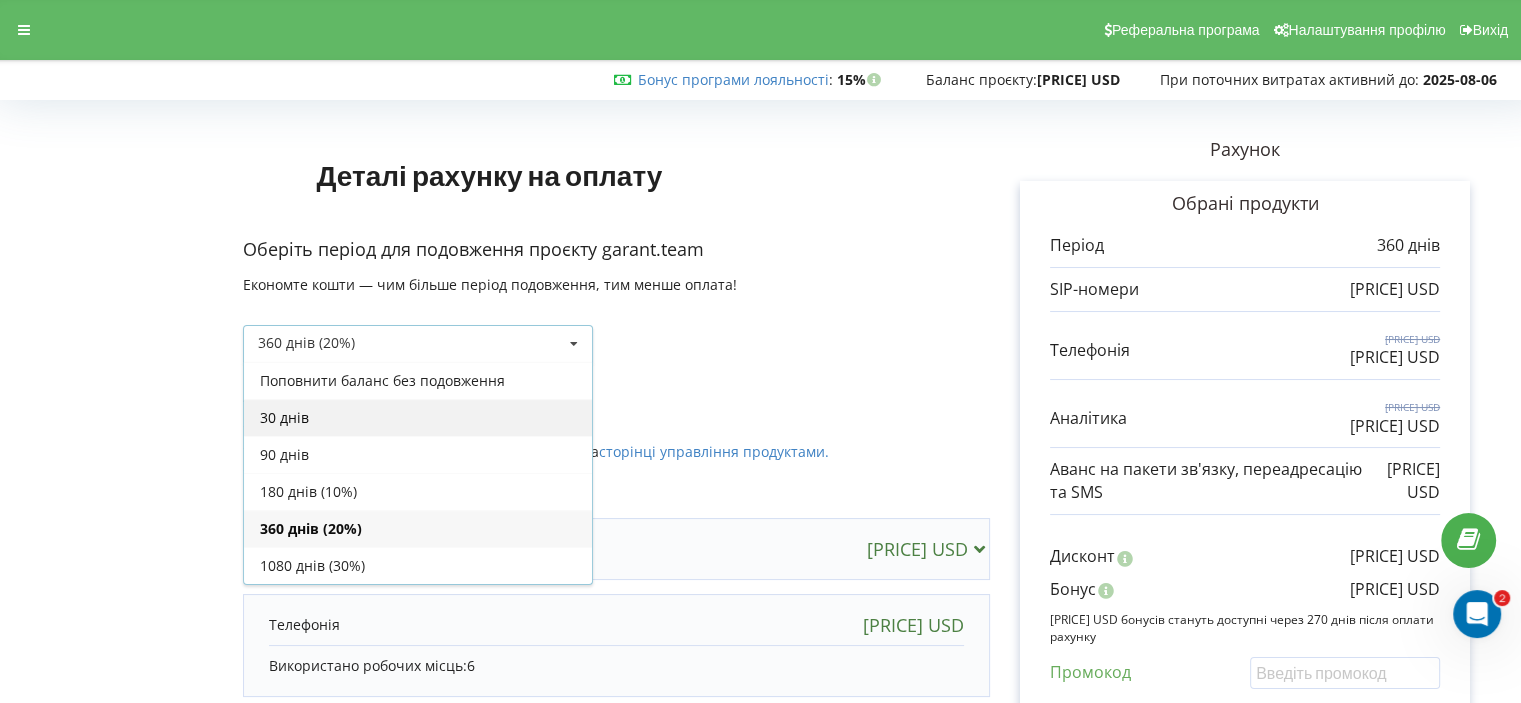 click on "30 днів" at bounding box center (418, 417) 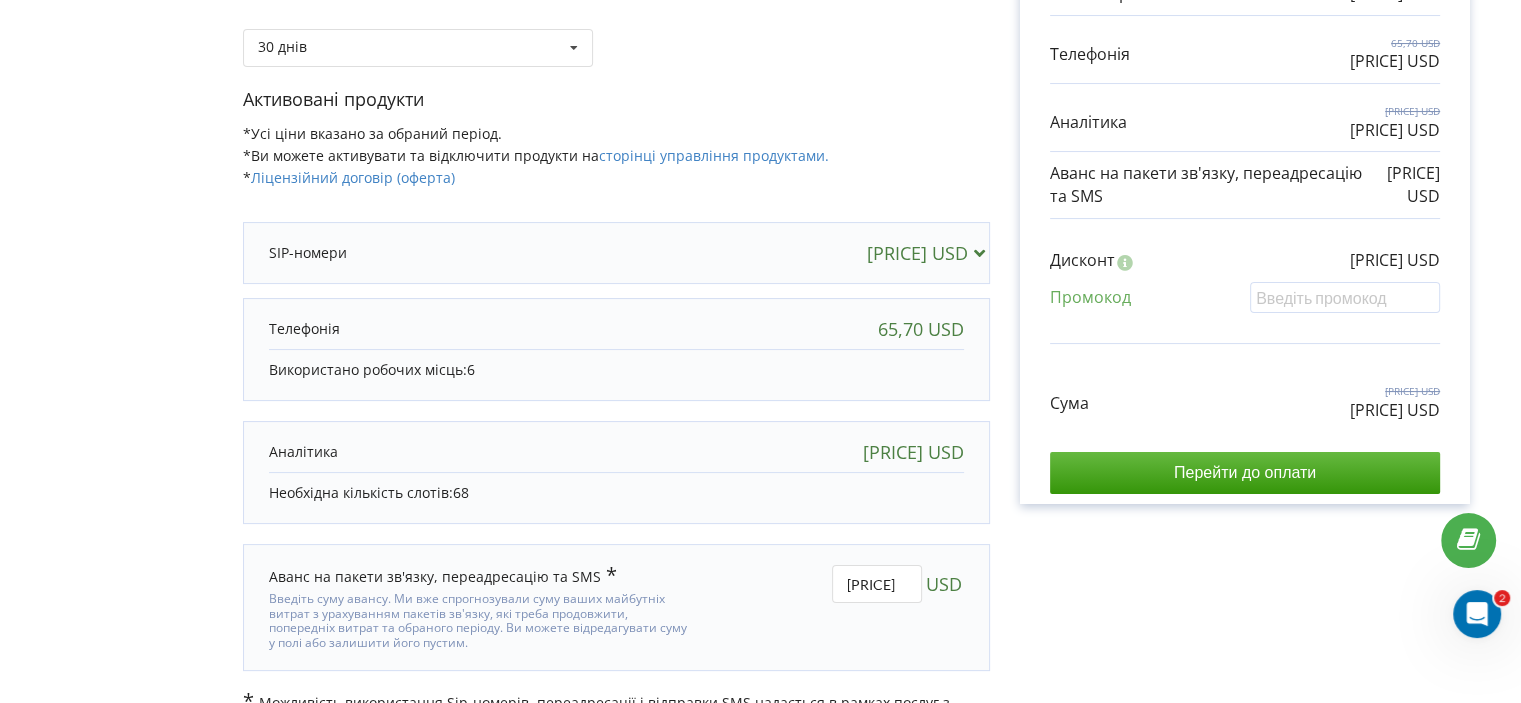 scroll, scrollTop: 344, scrollLeft: 0, axis: vertical 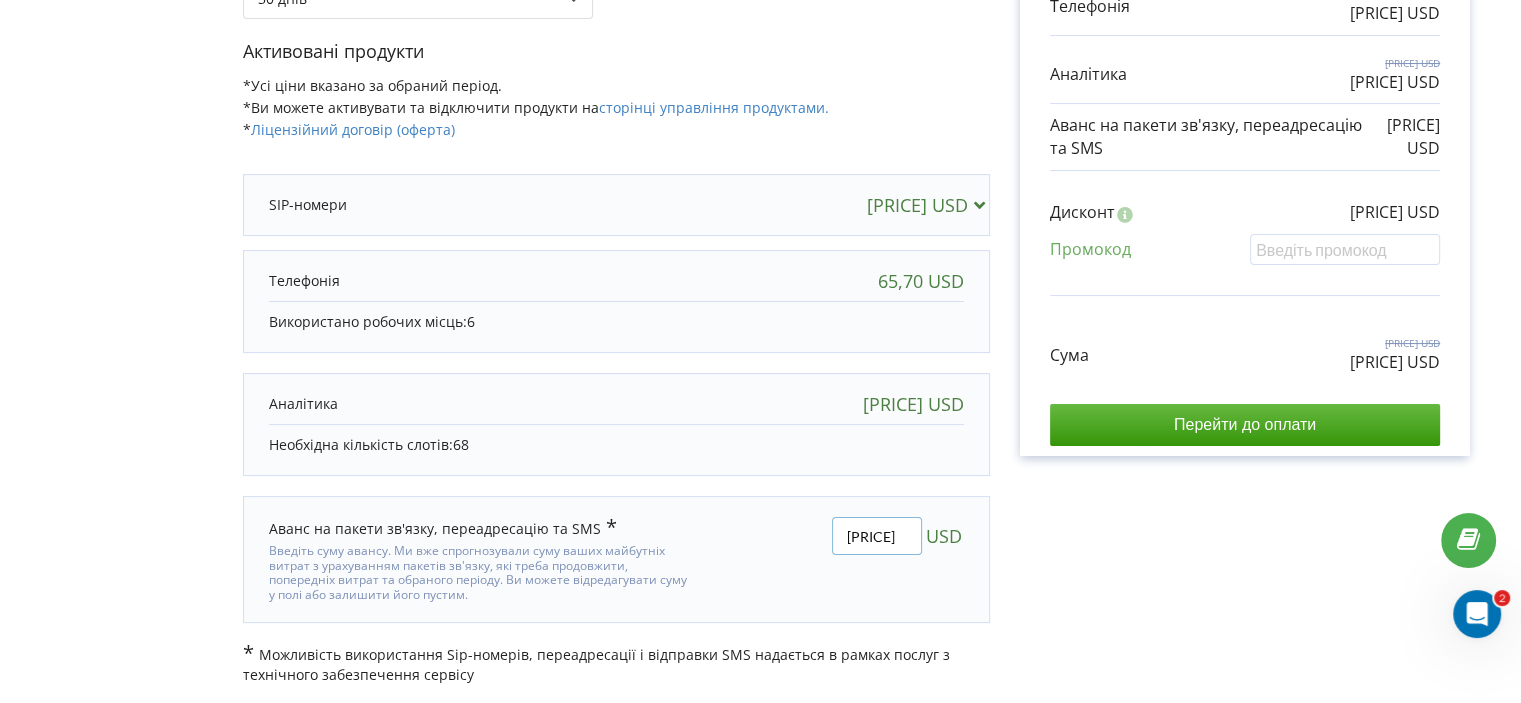 drag, startPoint x: 902, startPoint y: 531, endPoint x: 820, endPoint y: 523, distance: 82.38932 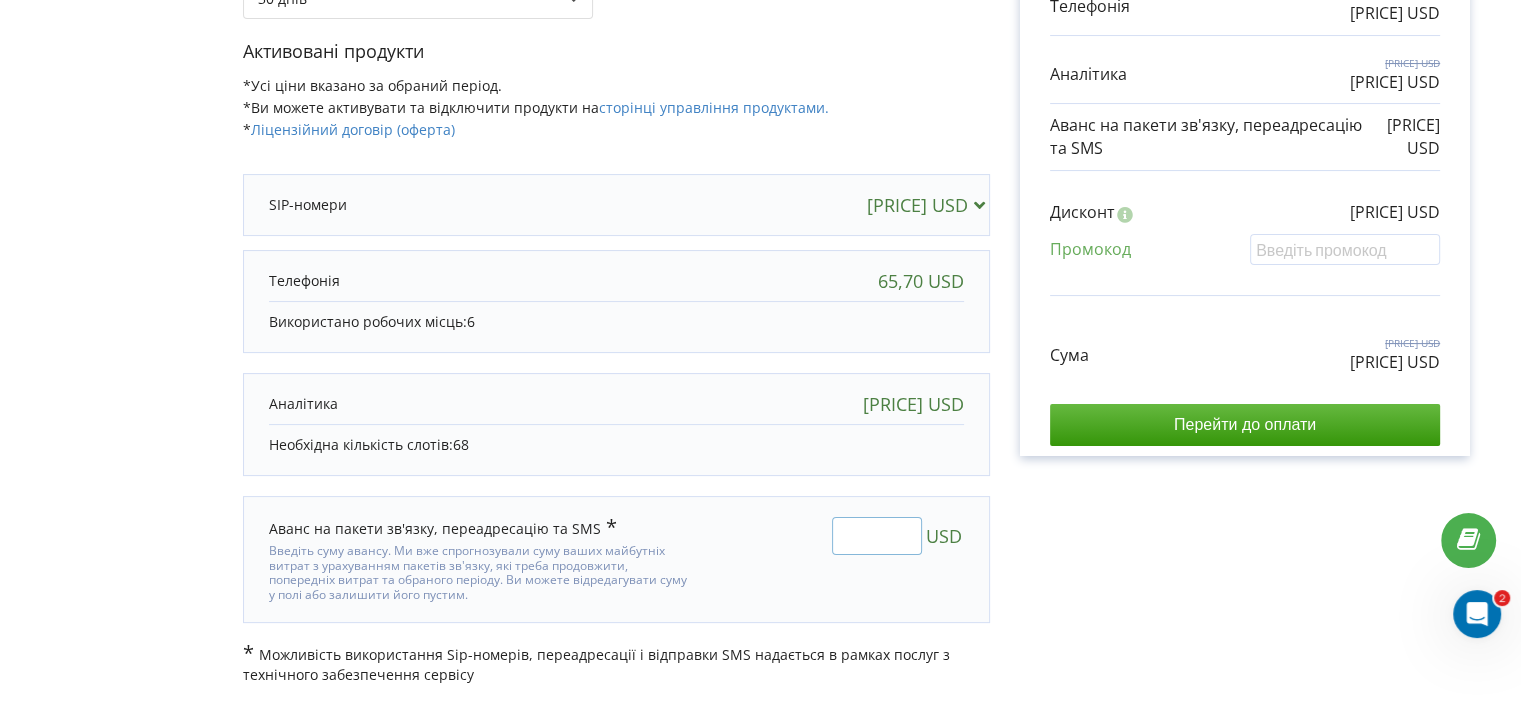 type 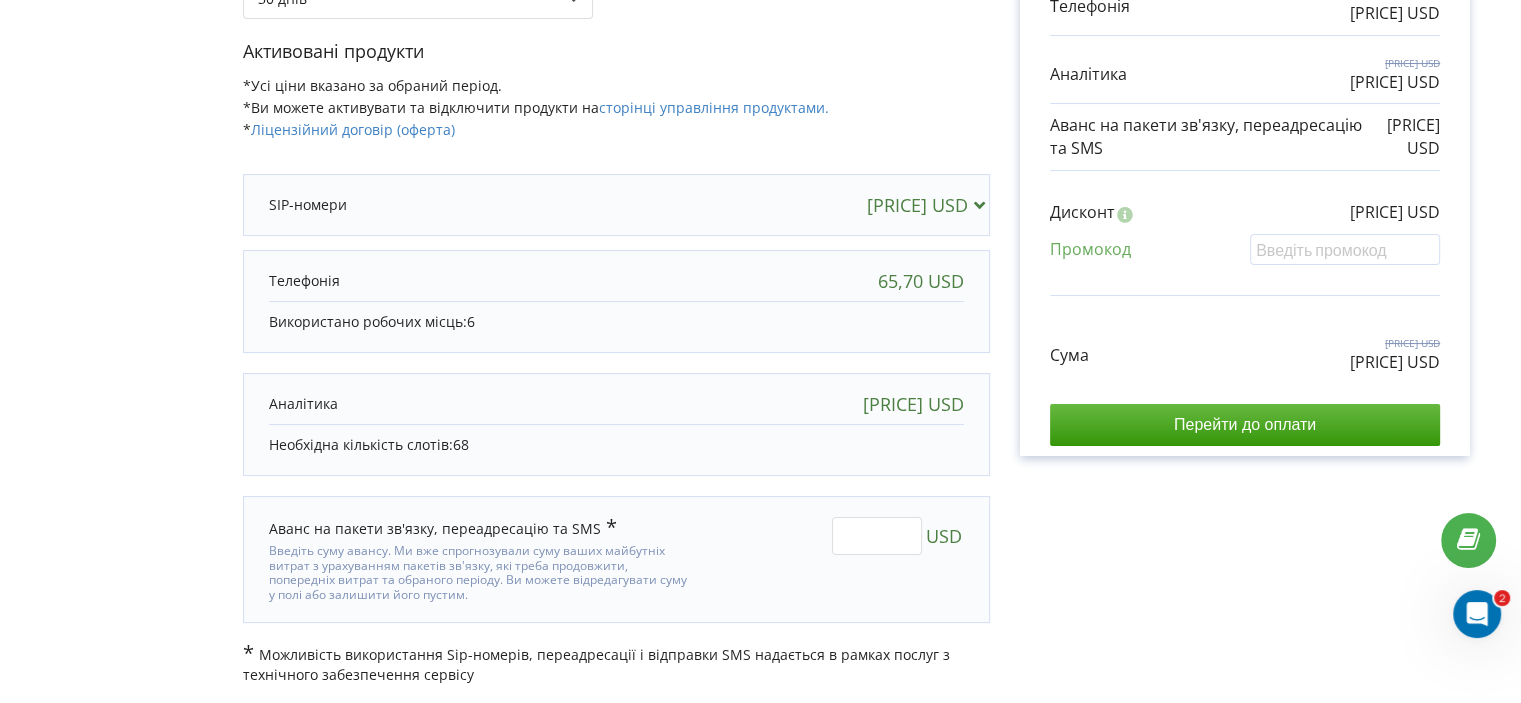 click on "Рахунок
Обрані продукти
Період
30 днів
[PRICE] USD
[PRICE] USD [PRICE] USD [PRICE] USD [PRICE] USD" at bounding box center (1245, 224) 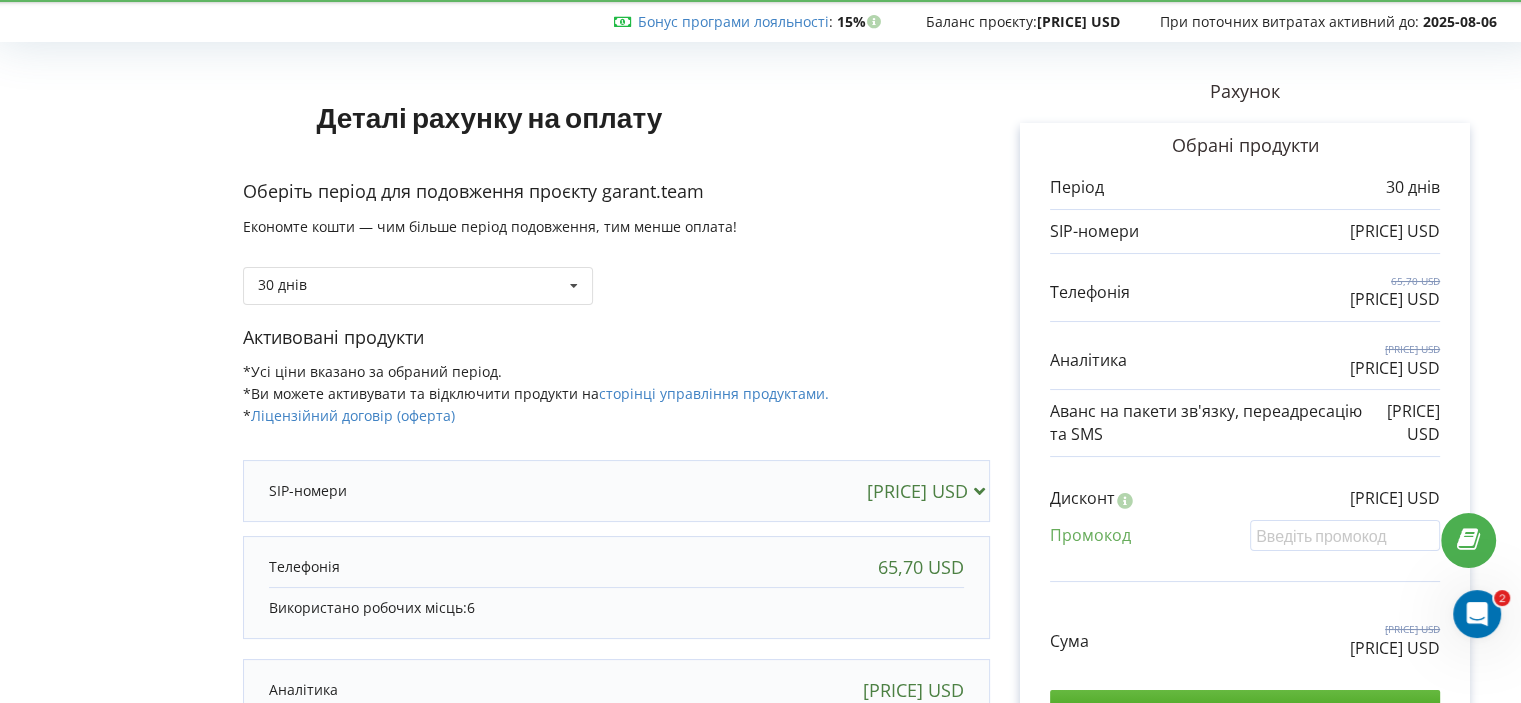 scroll, scrollTop: 44, scrollLeft: 0, axis: vertical 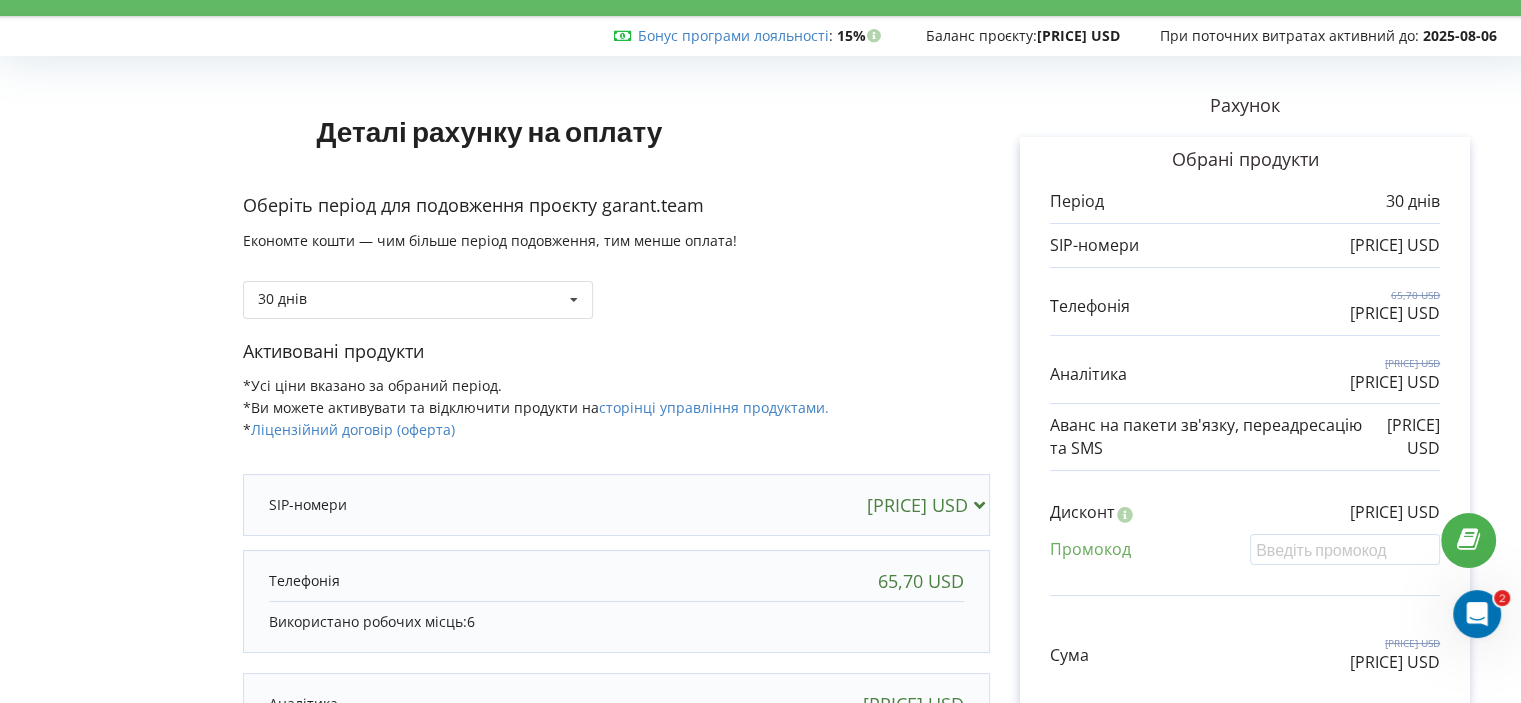 click on "[PRICE] USD" at bounding box center [930, 505] 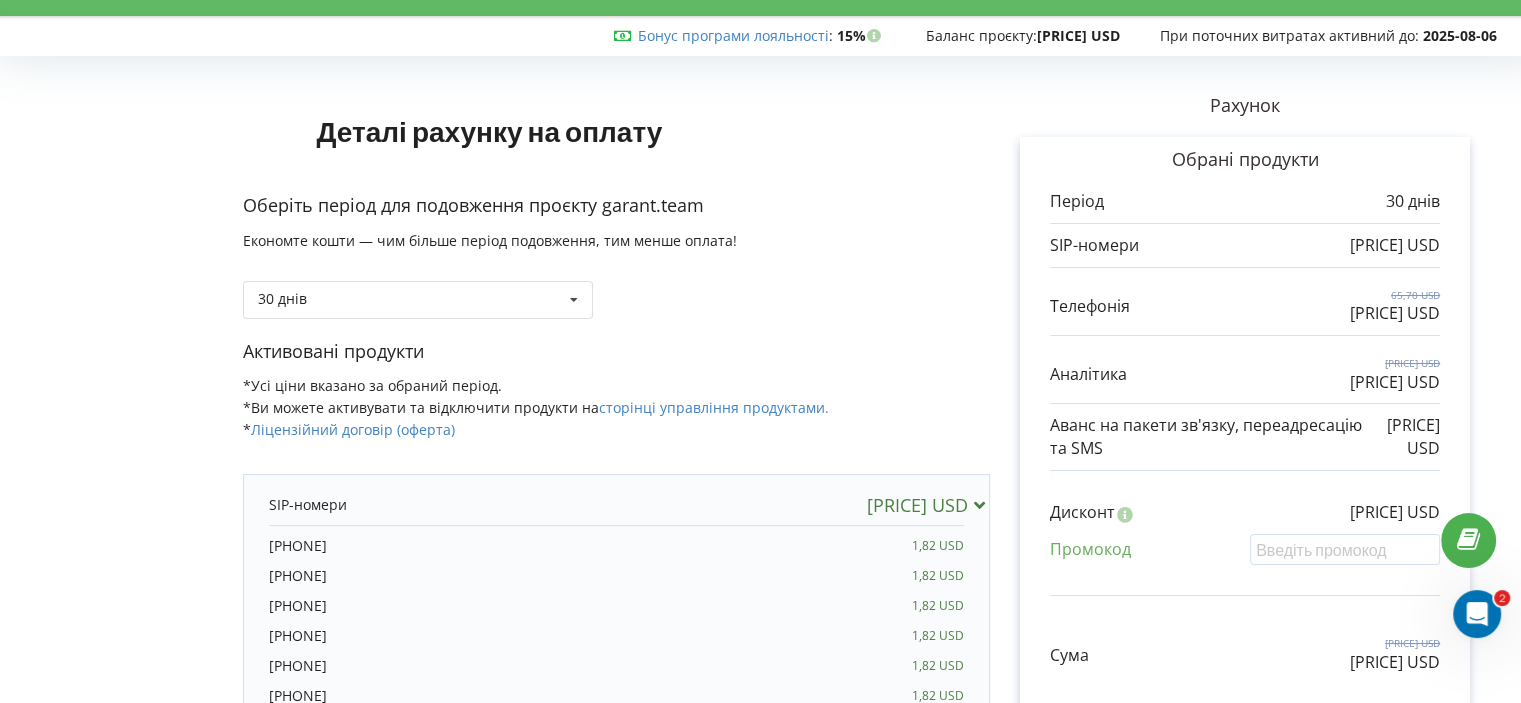 click at bounding box center [978, 504] 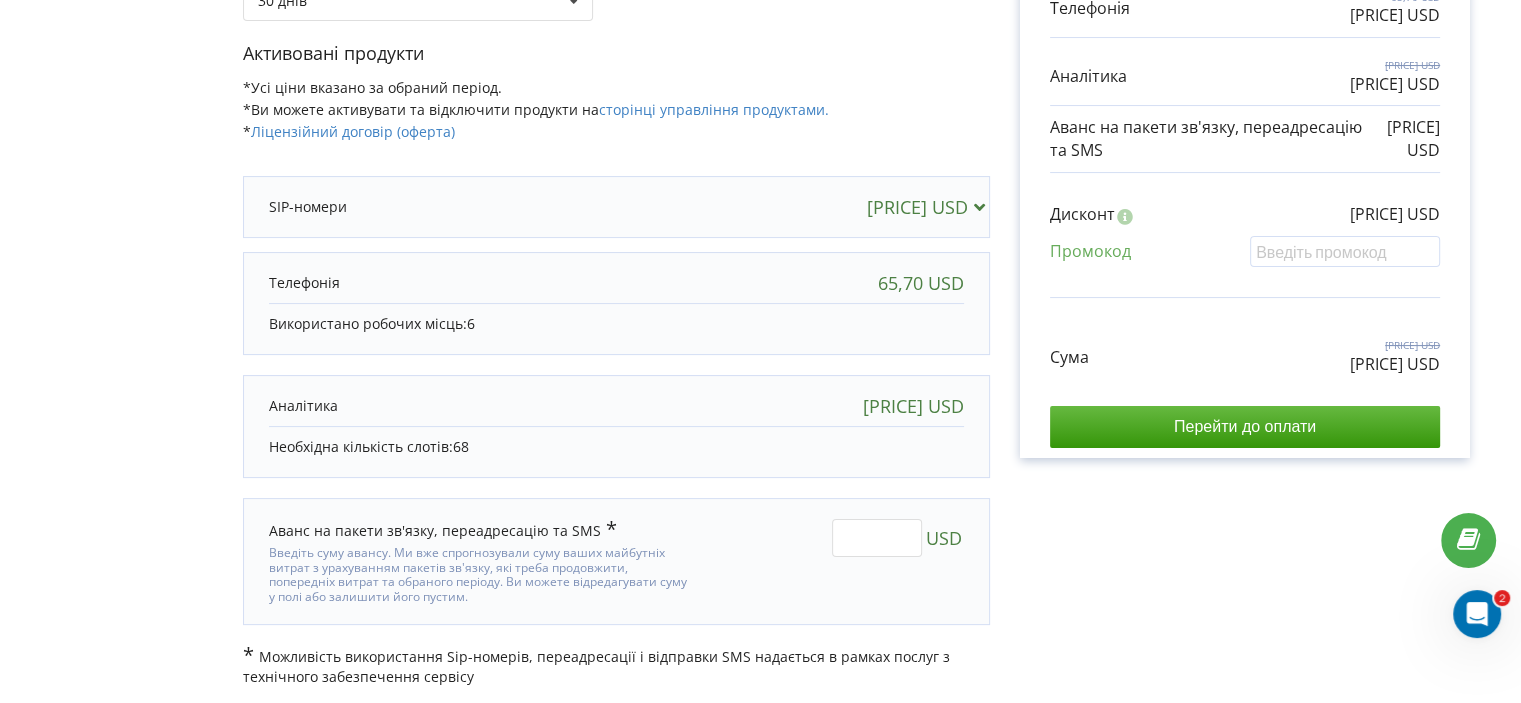 scroll, scrollTop: 344, scrollLeft: 0, axis: vertical 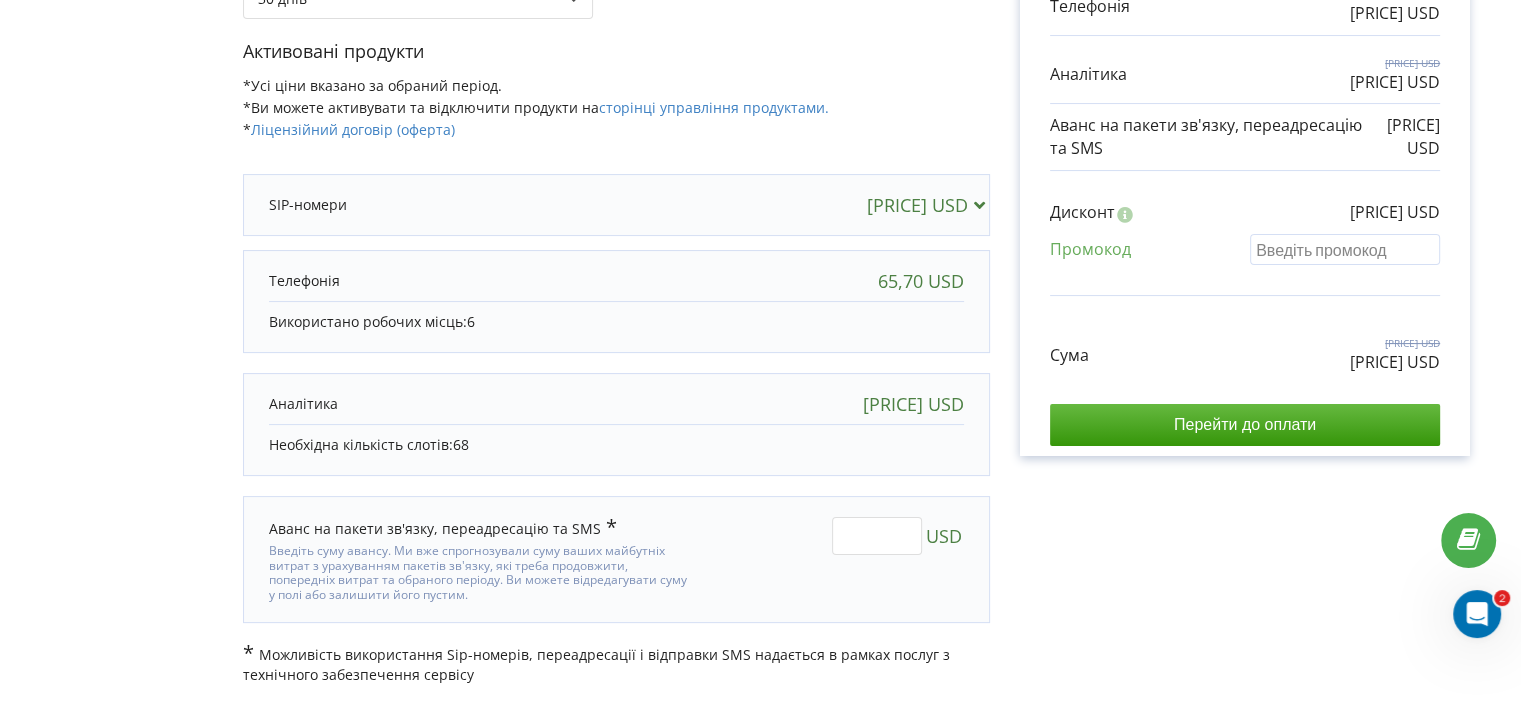 click at bounding box center (1345, 249) 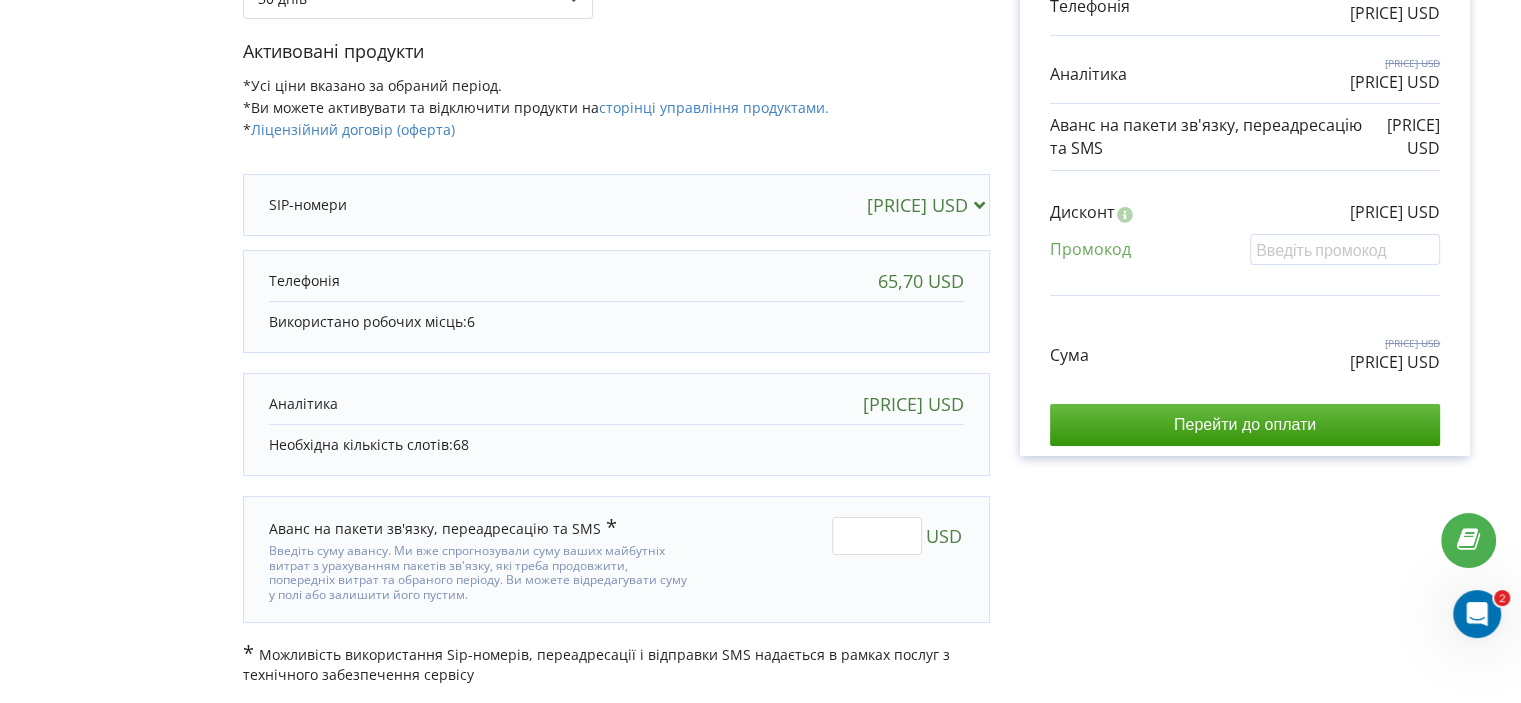 click on "Дисконт
-82,69 USD" at bounding box center [1245, 217] 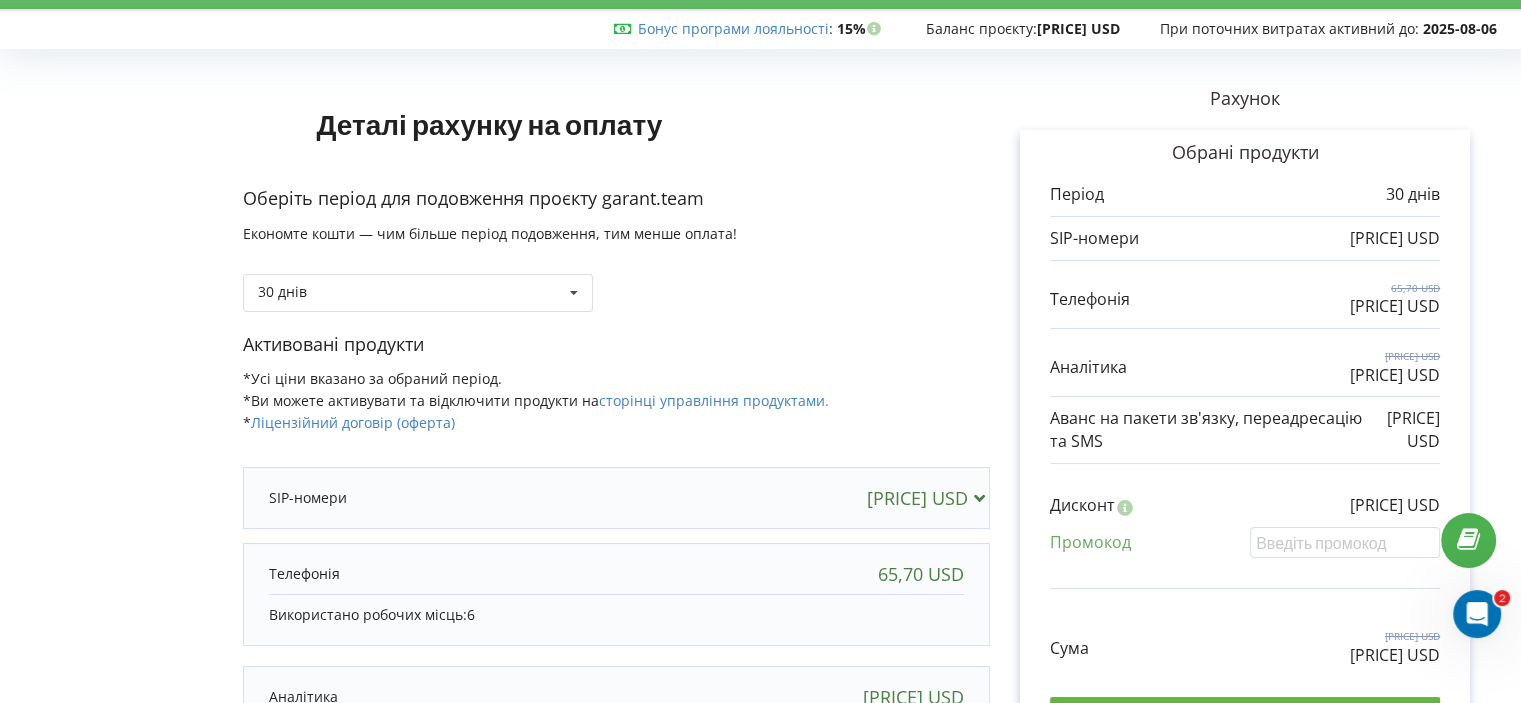 scroll, scrollTop: 44, scrollLeft: 0, axis: vertical 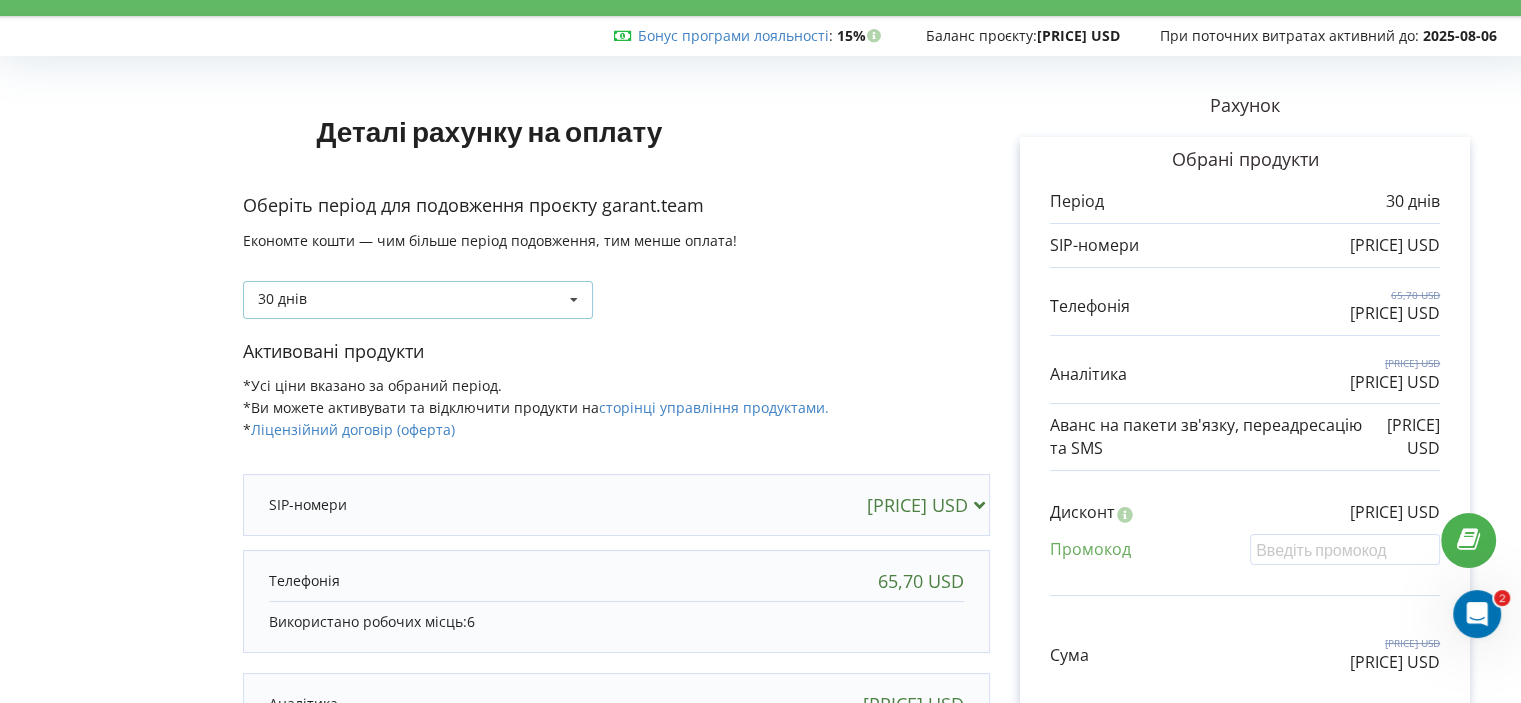 click on "30 днів
Поповнити баланс без подовження
30 днів" at bounding box center (418, 300) 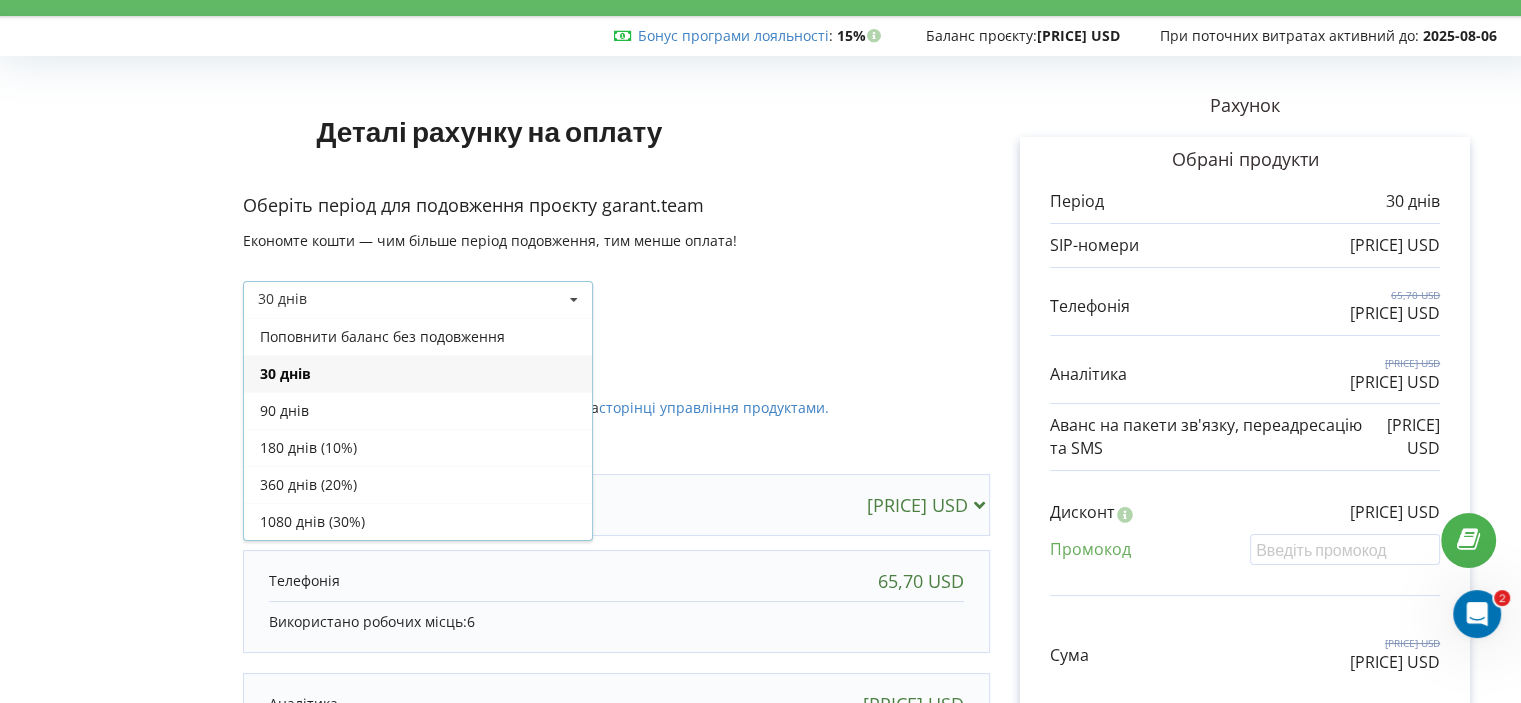 click on "30 днів" at bounding box center [418, 373] 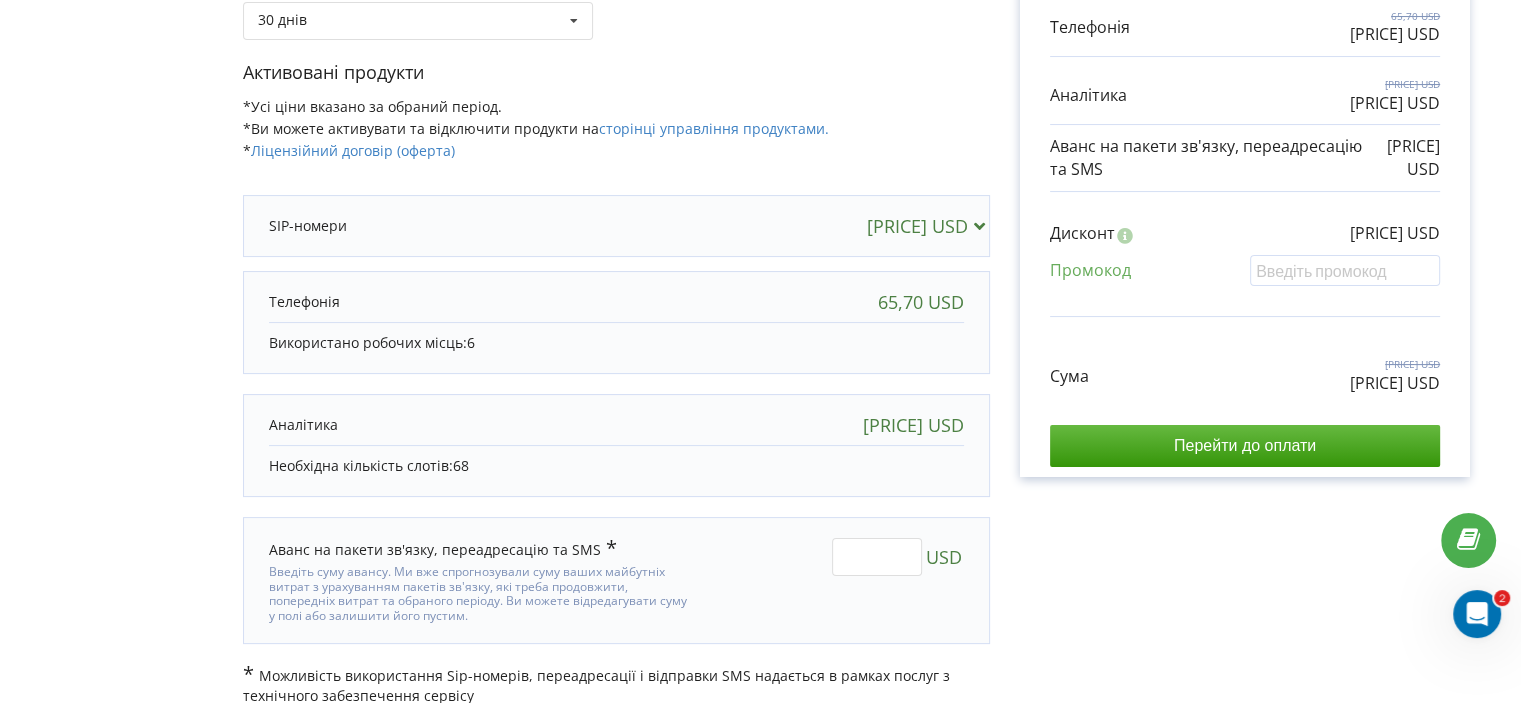scroll, scrollTop: 344, scrollLeft: 0, axis: vertical 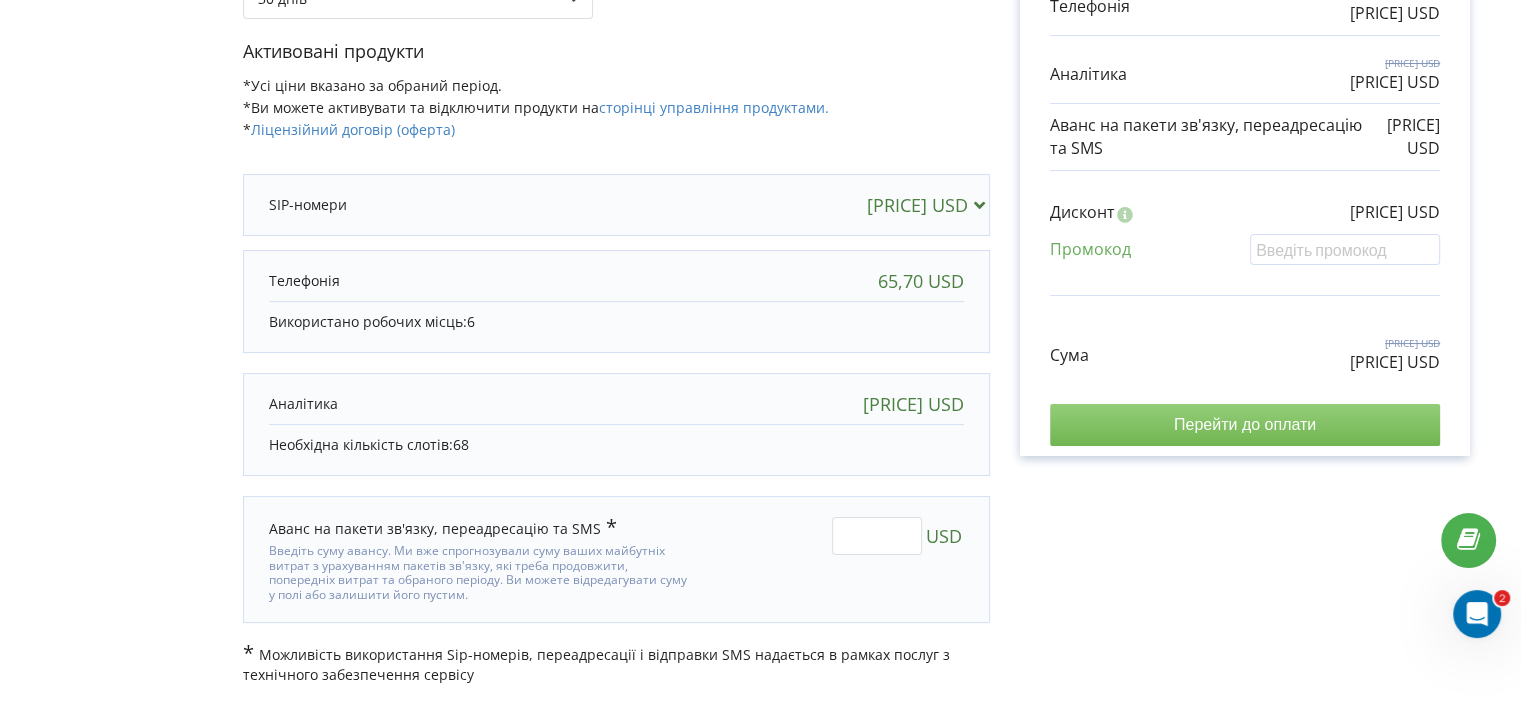 click on "Перейти до оплати" at bounding box center (1245, 425) 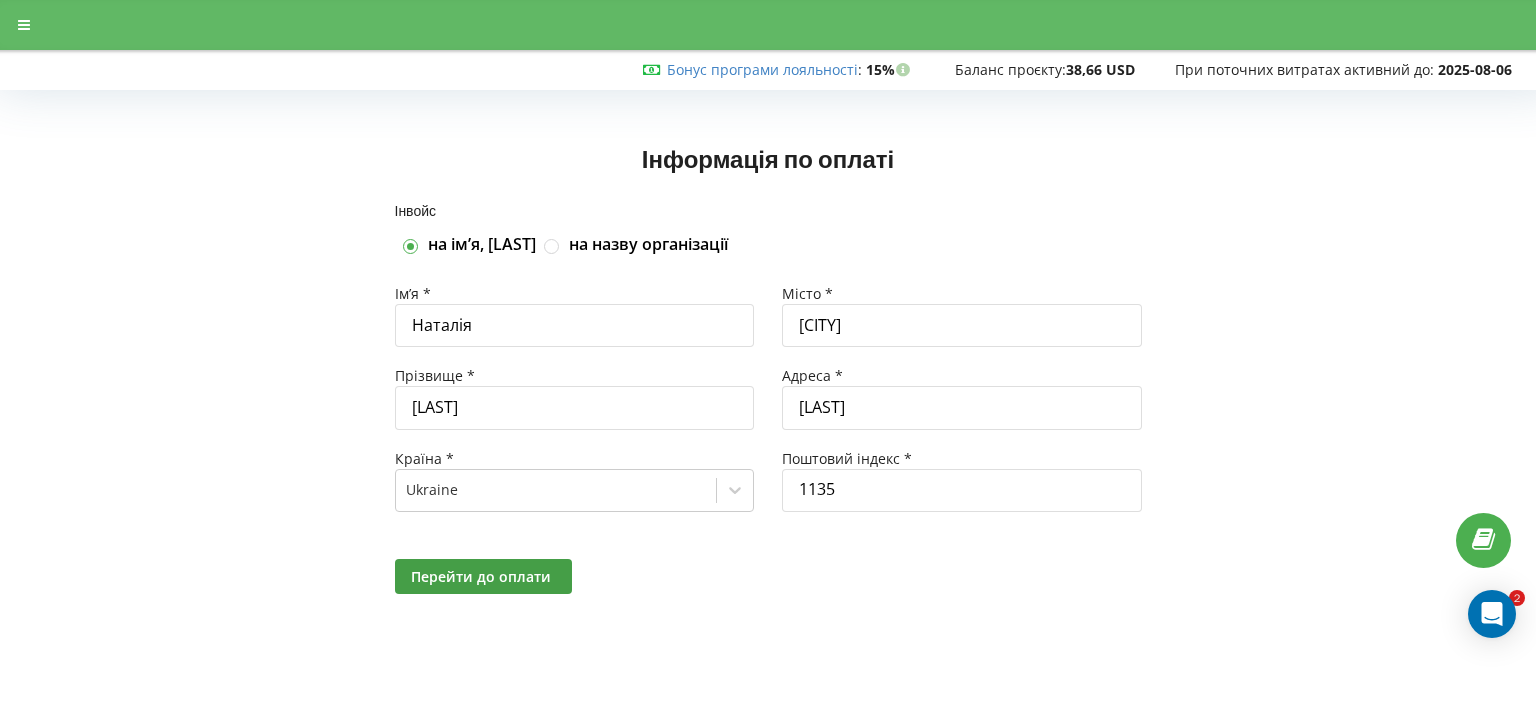 scroll, scrollTop: 0, scrollLeft: 0, axis: both 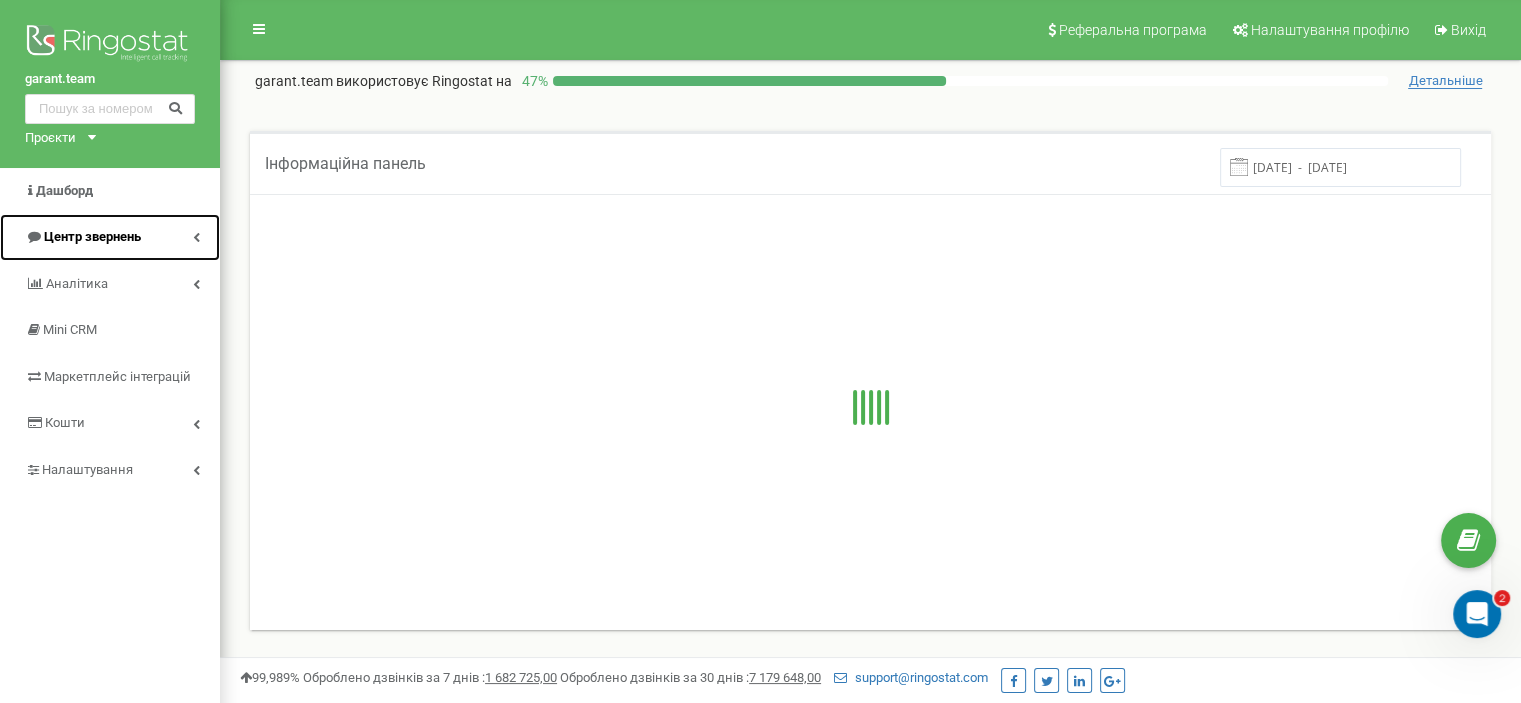 click on "Центр звернень" at bounding box center (92, 236) 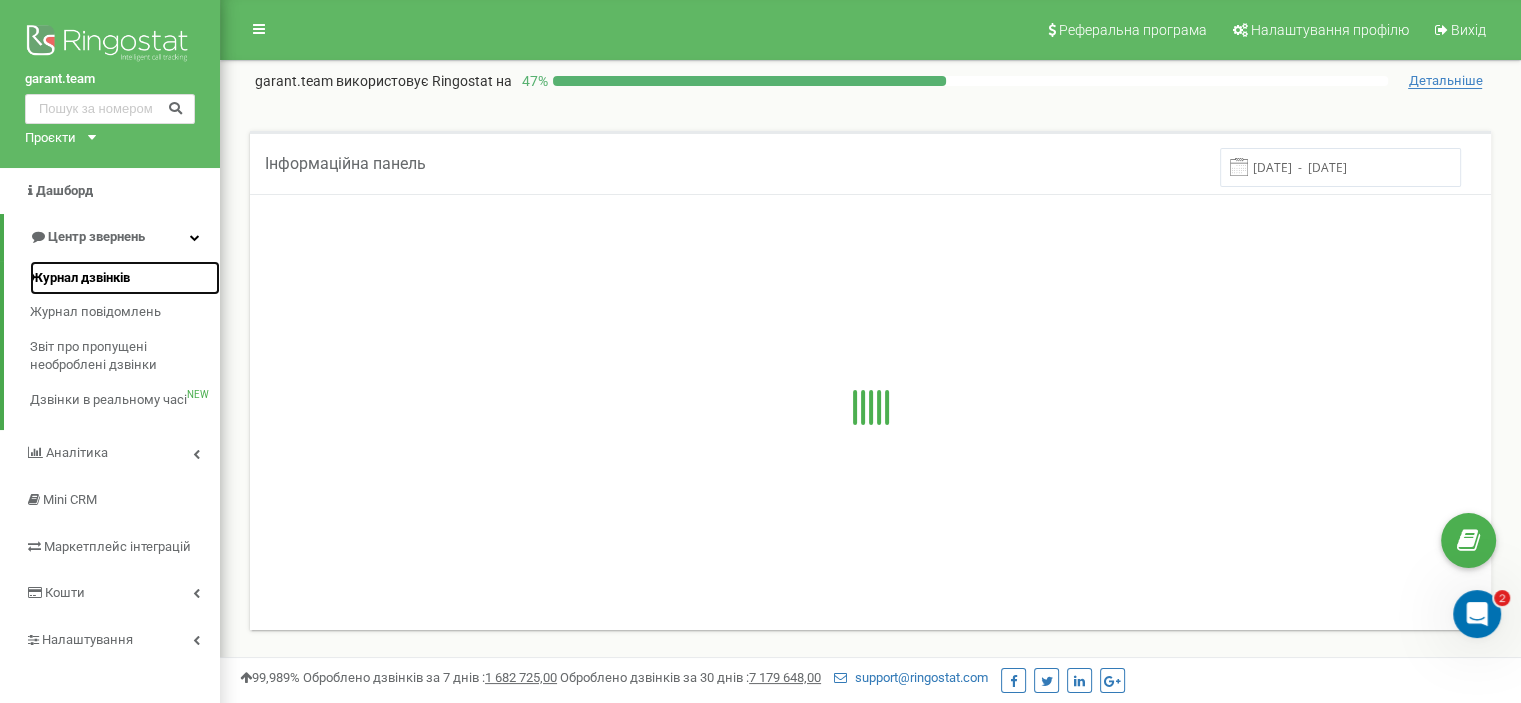 click on "Журнал дзвінків" at bounding box center (80, 278) 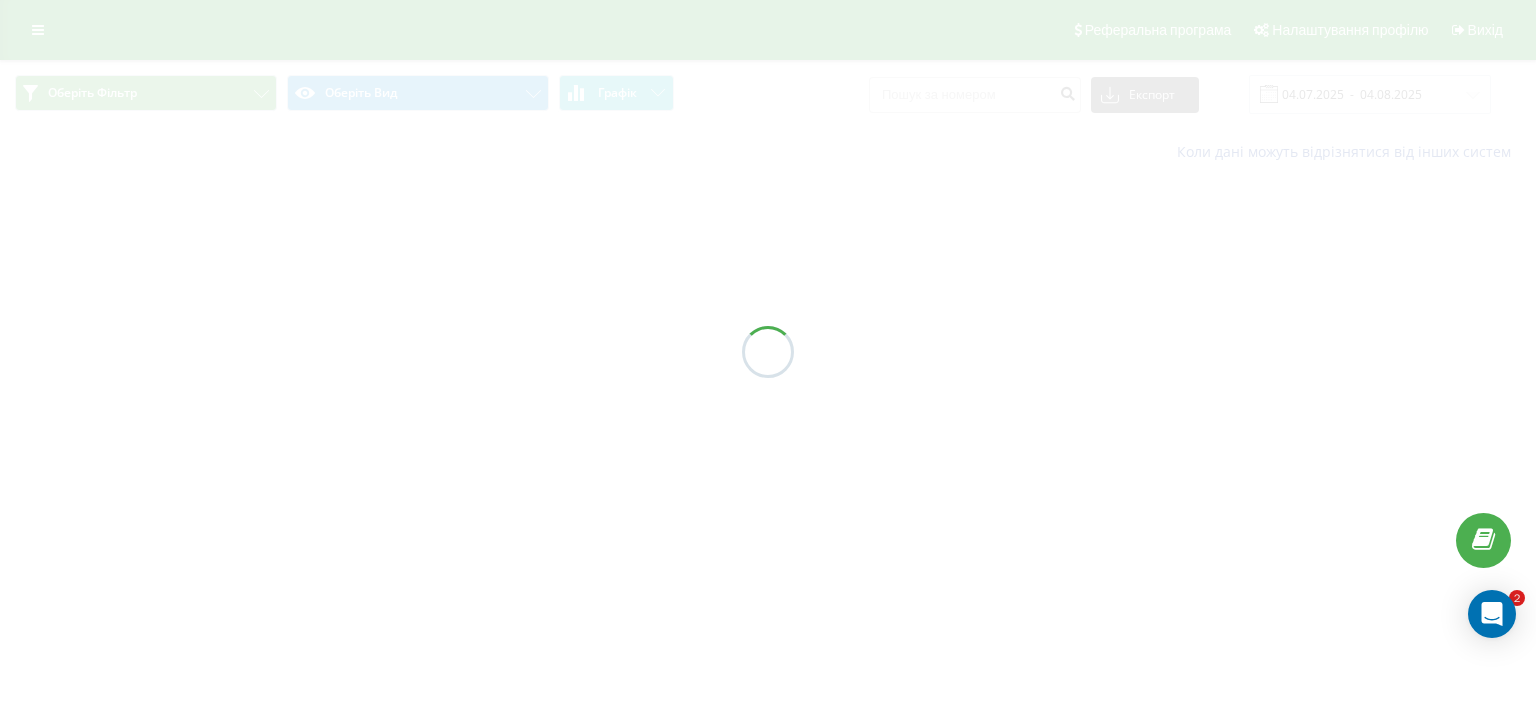 scroll, scrollTop: 0, scrollLeft: 0, axis: both 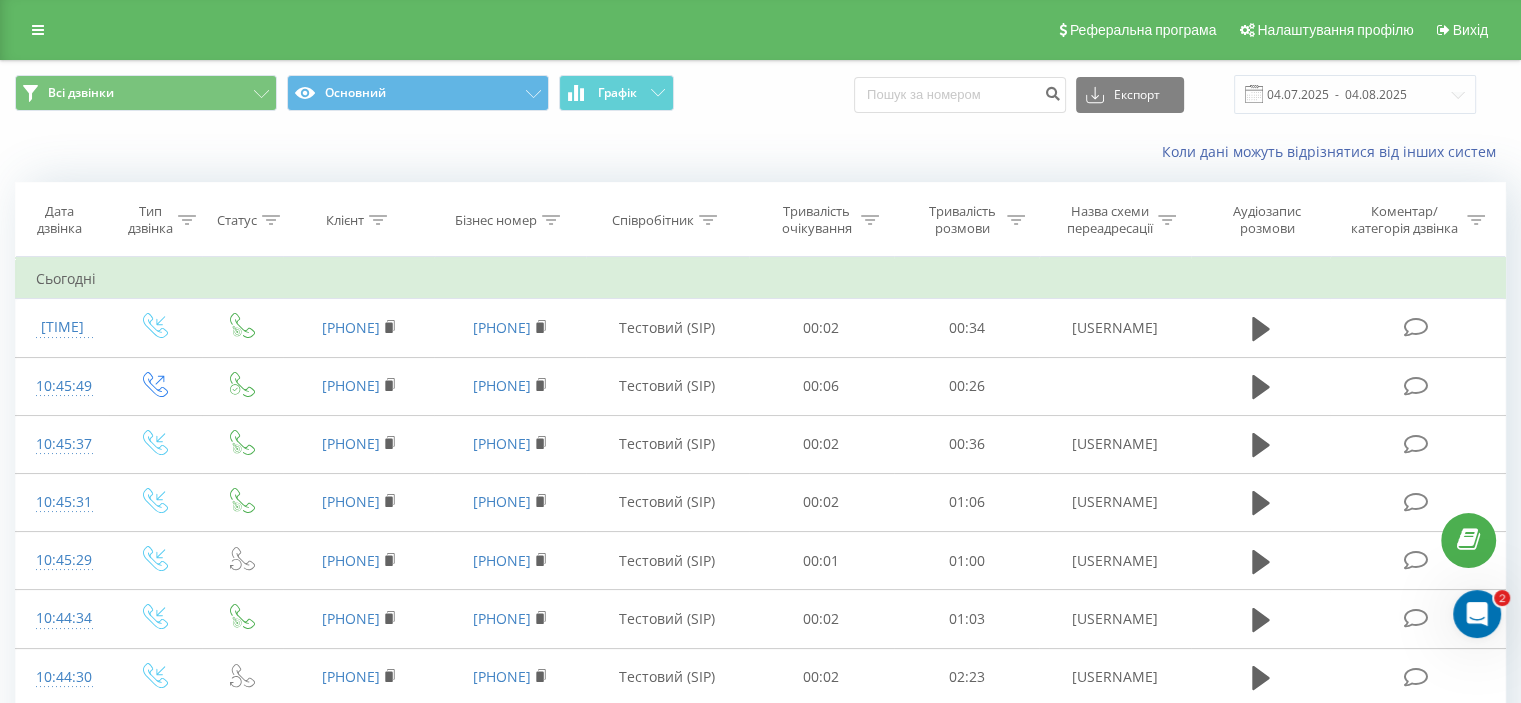 click 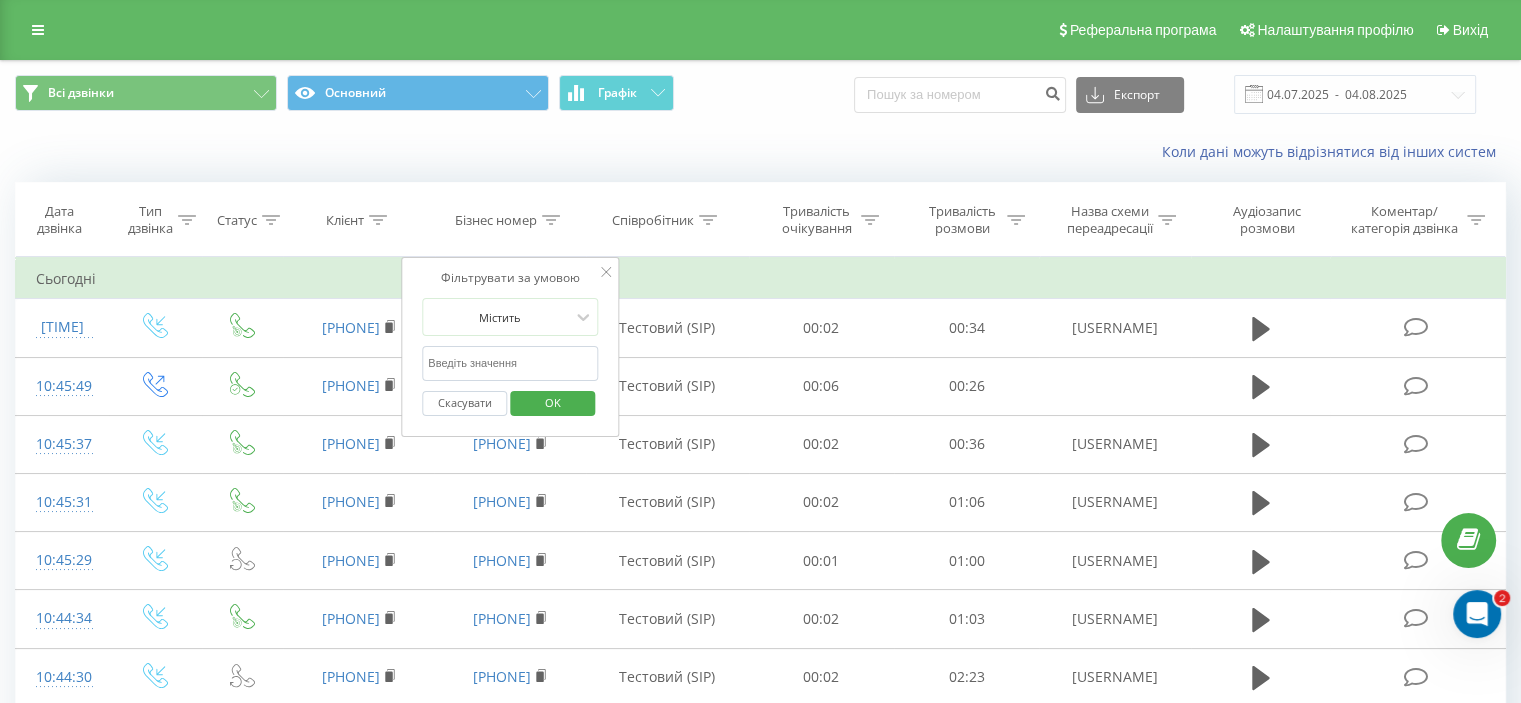 click at bounding box center (510, 363) 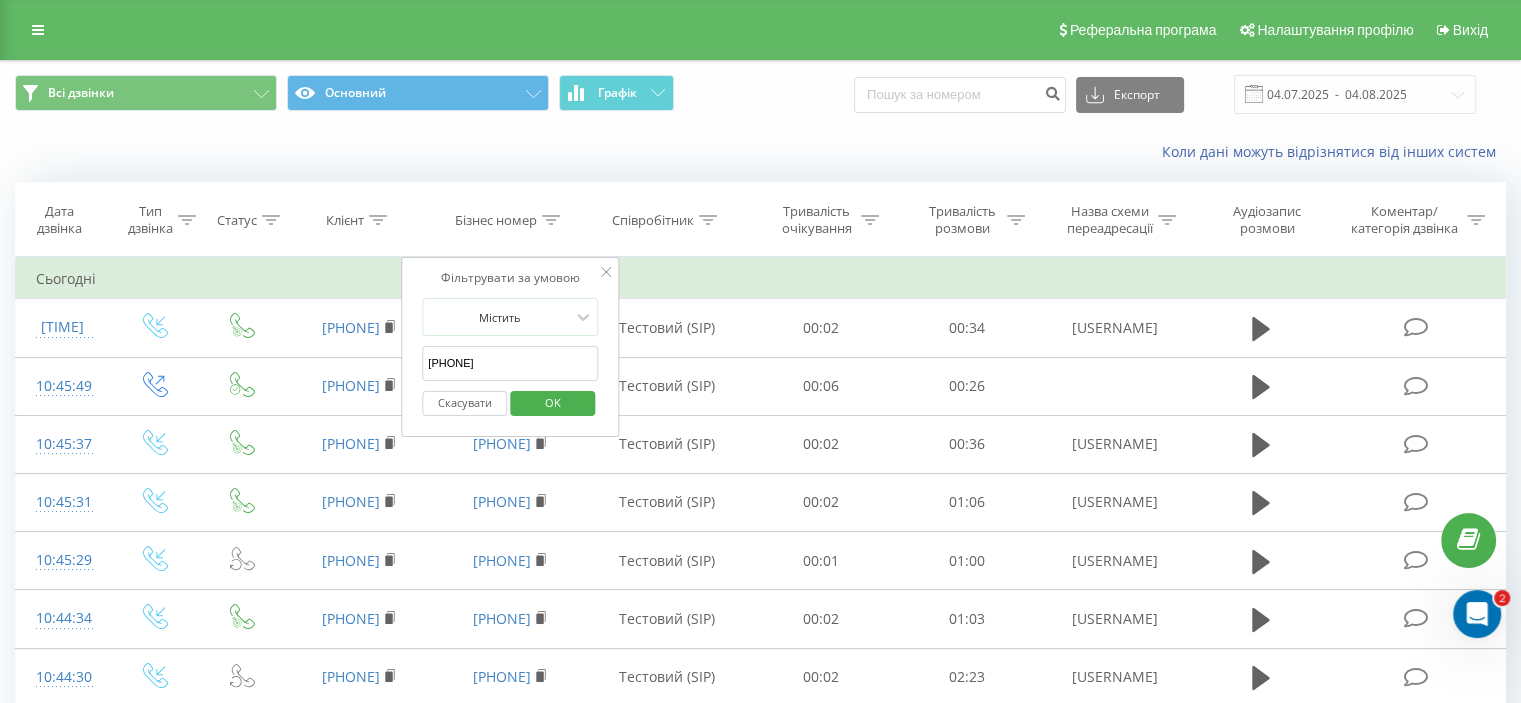 type on "[PHONE]" 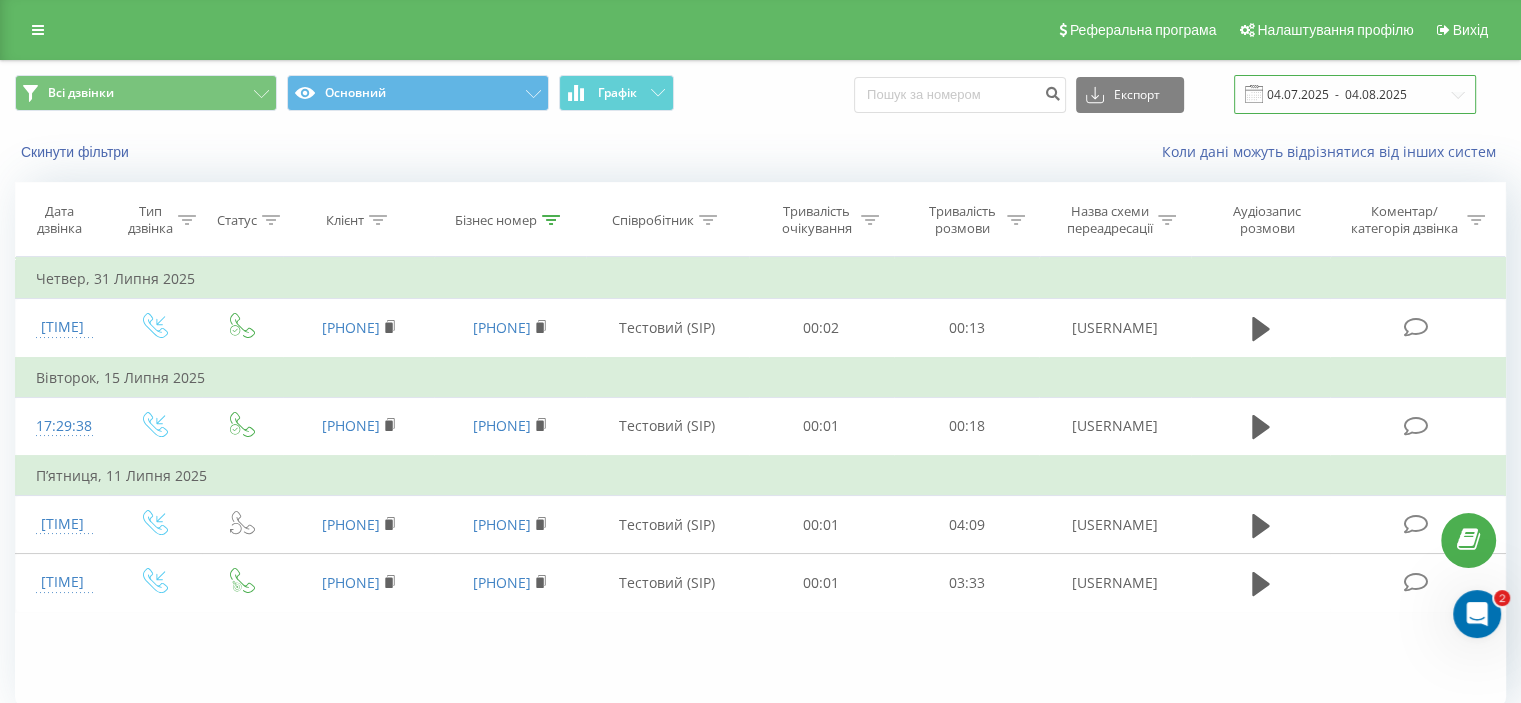 click on "04.07.2025  -  04.08.2025" at bounding box center [1355, 94] 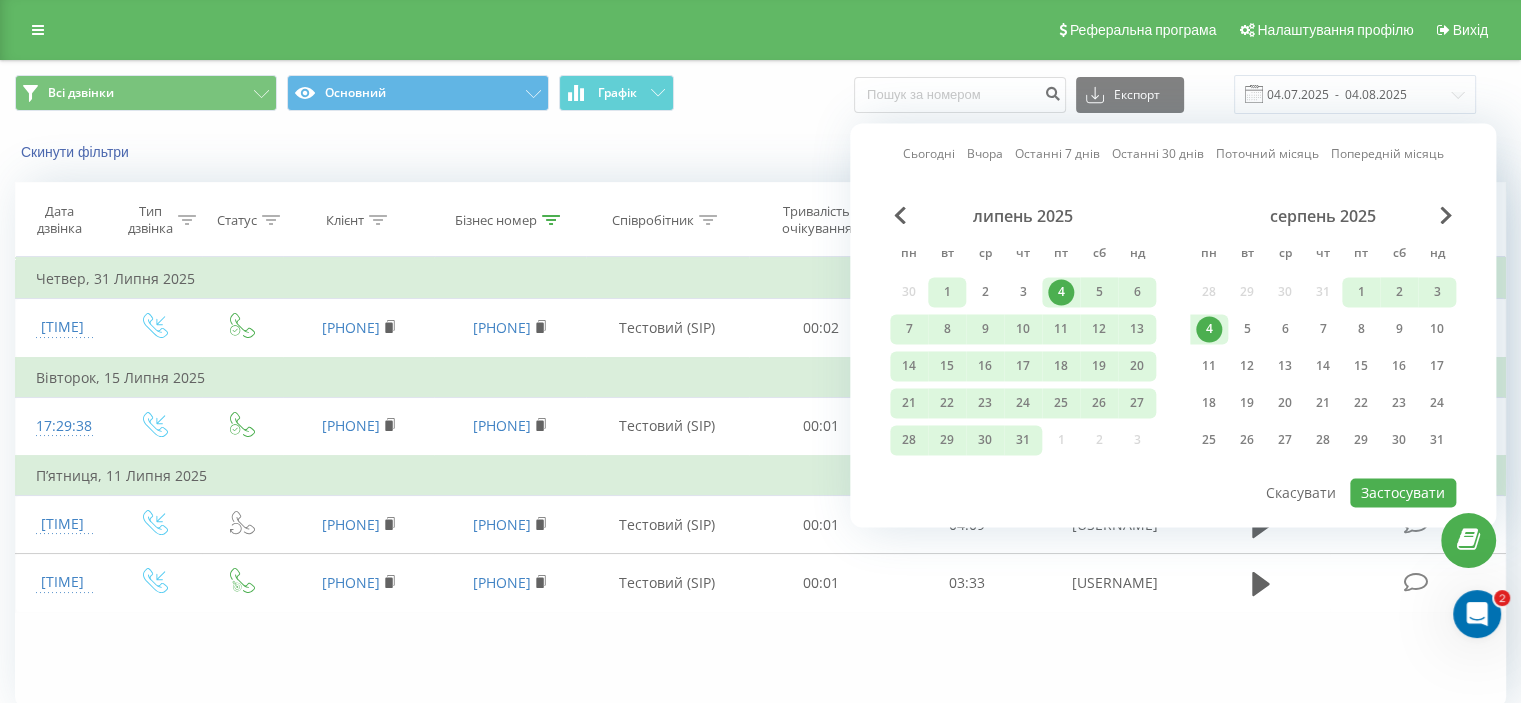 click on "1" at bounding box center (947, 292) 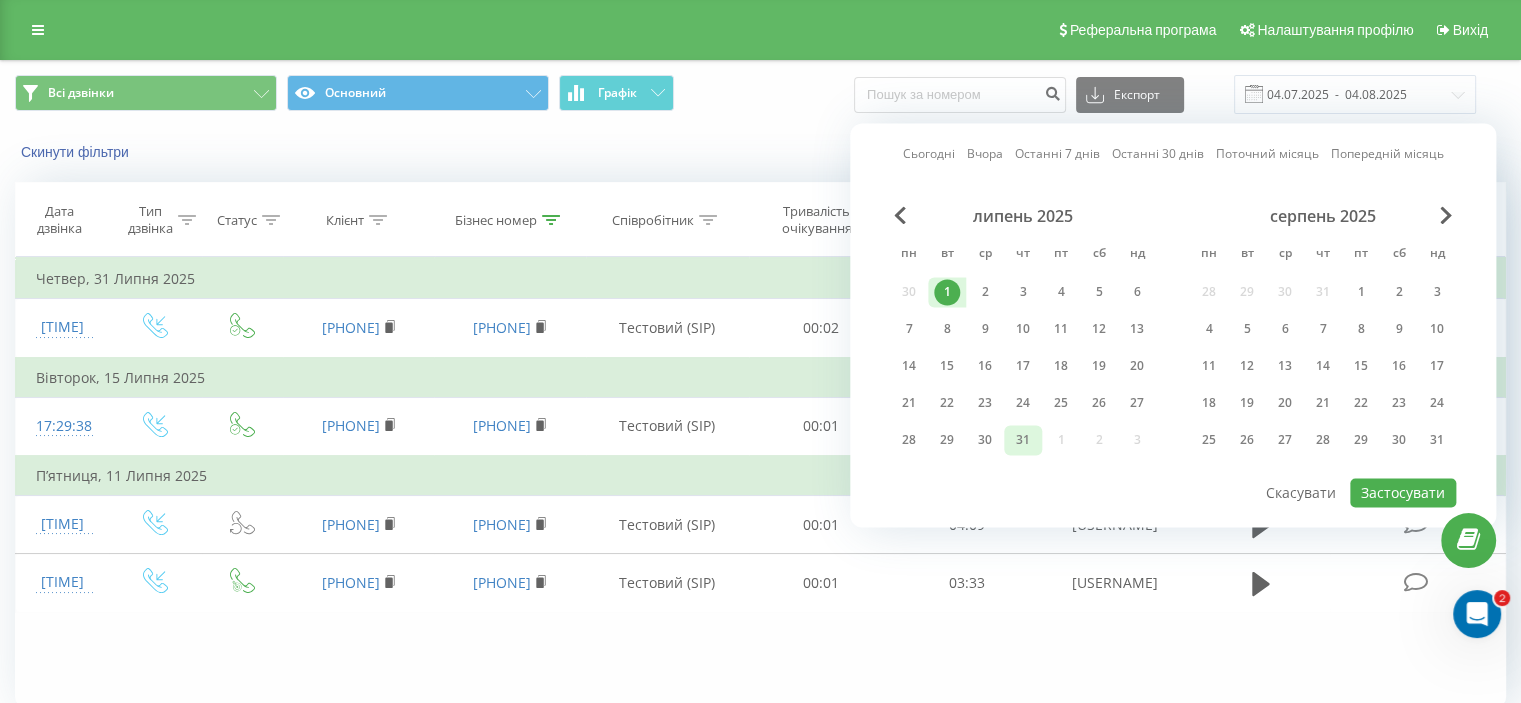 click on "31" at bounding box center [1023, 440] 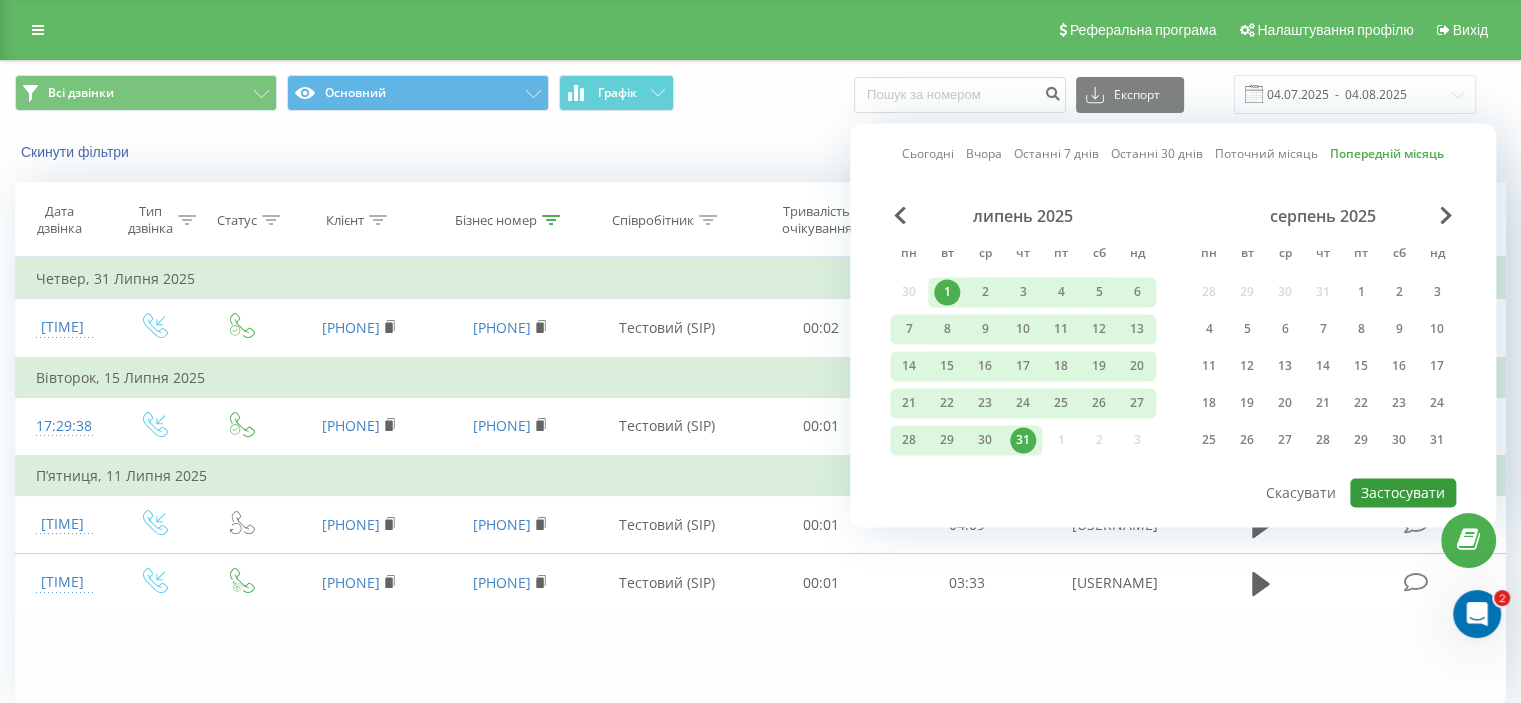 click on "Застосувати" at bounding box center [1403, 492] 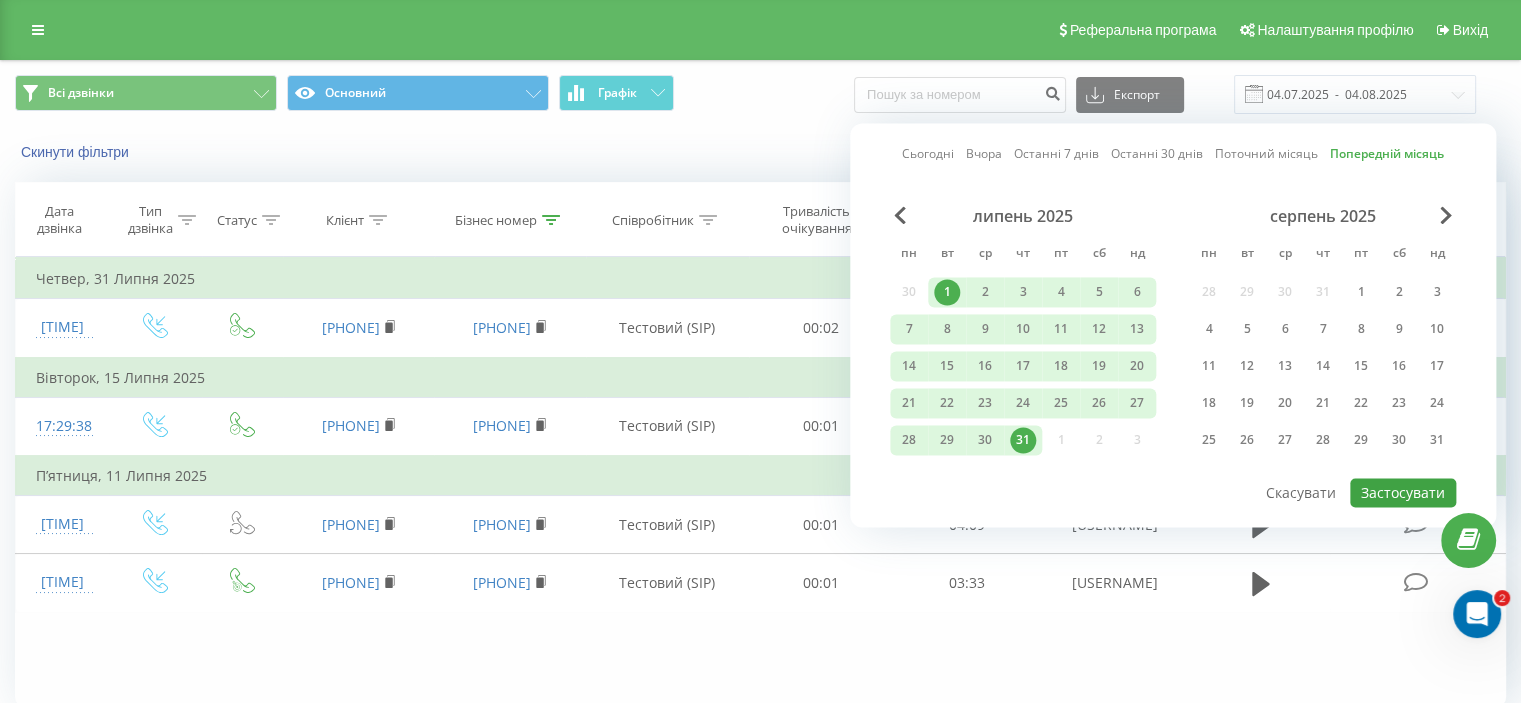 type on "01.07.2025  -  31.07.2025" 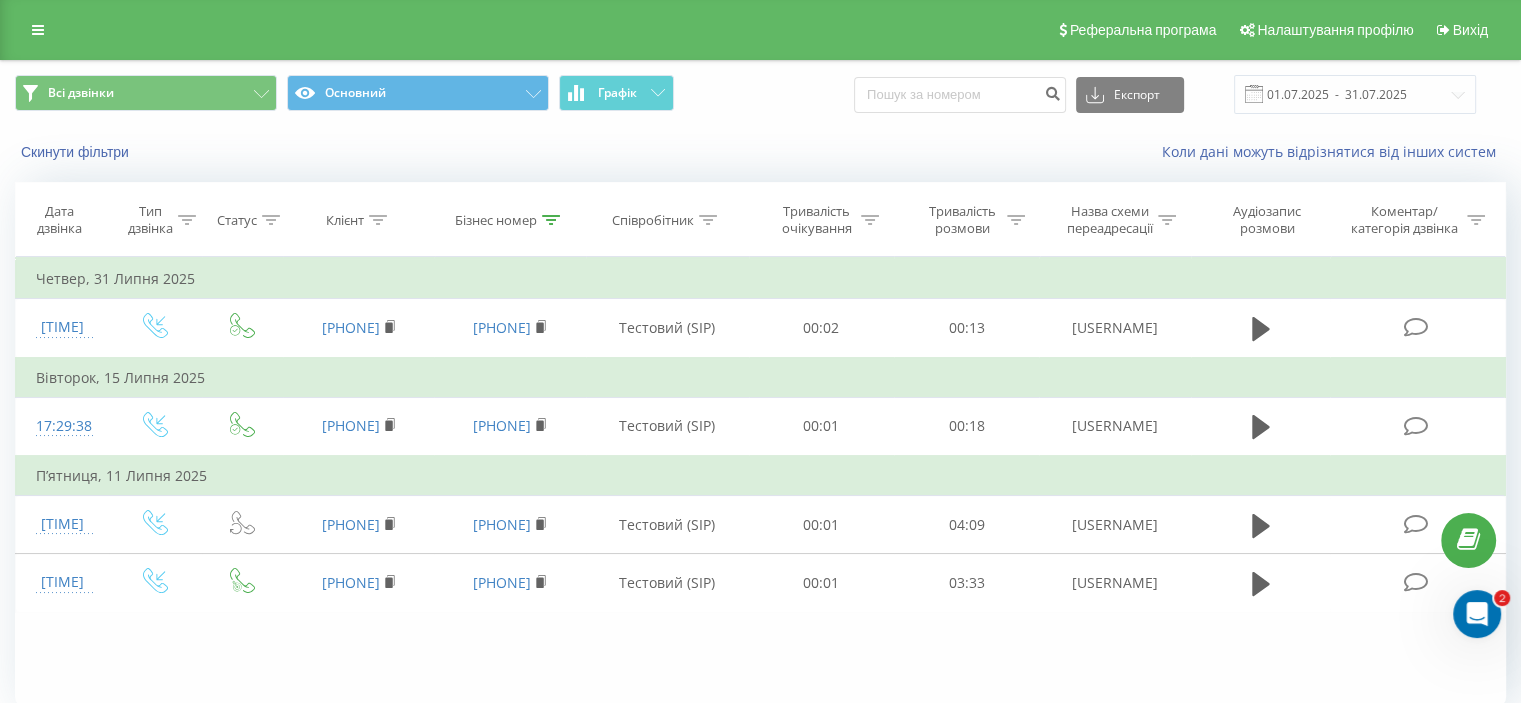 click 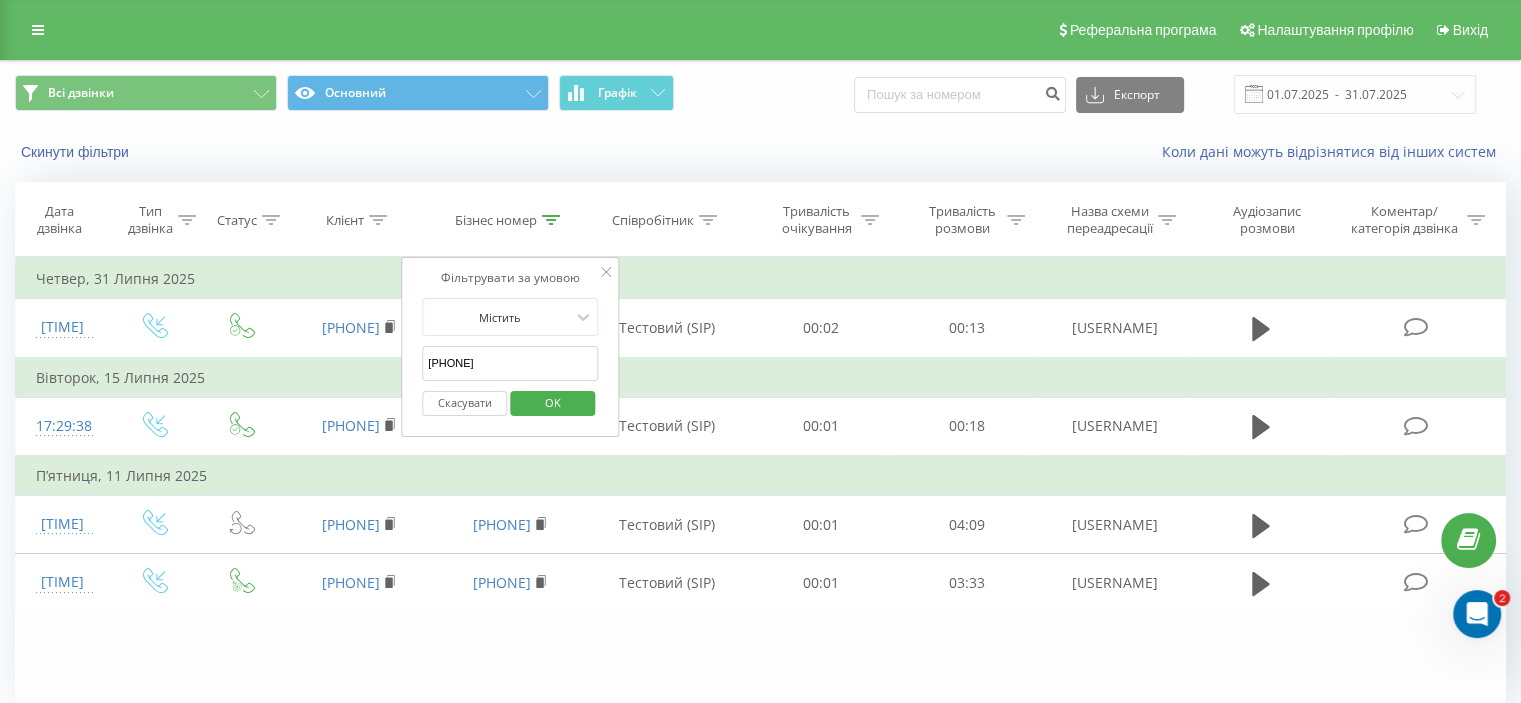 drag, startPoint x: 484, startPoint y: 355, endPoint x: 415, endPoint y: 351, distance: 69.115845 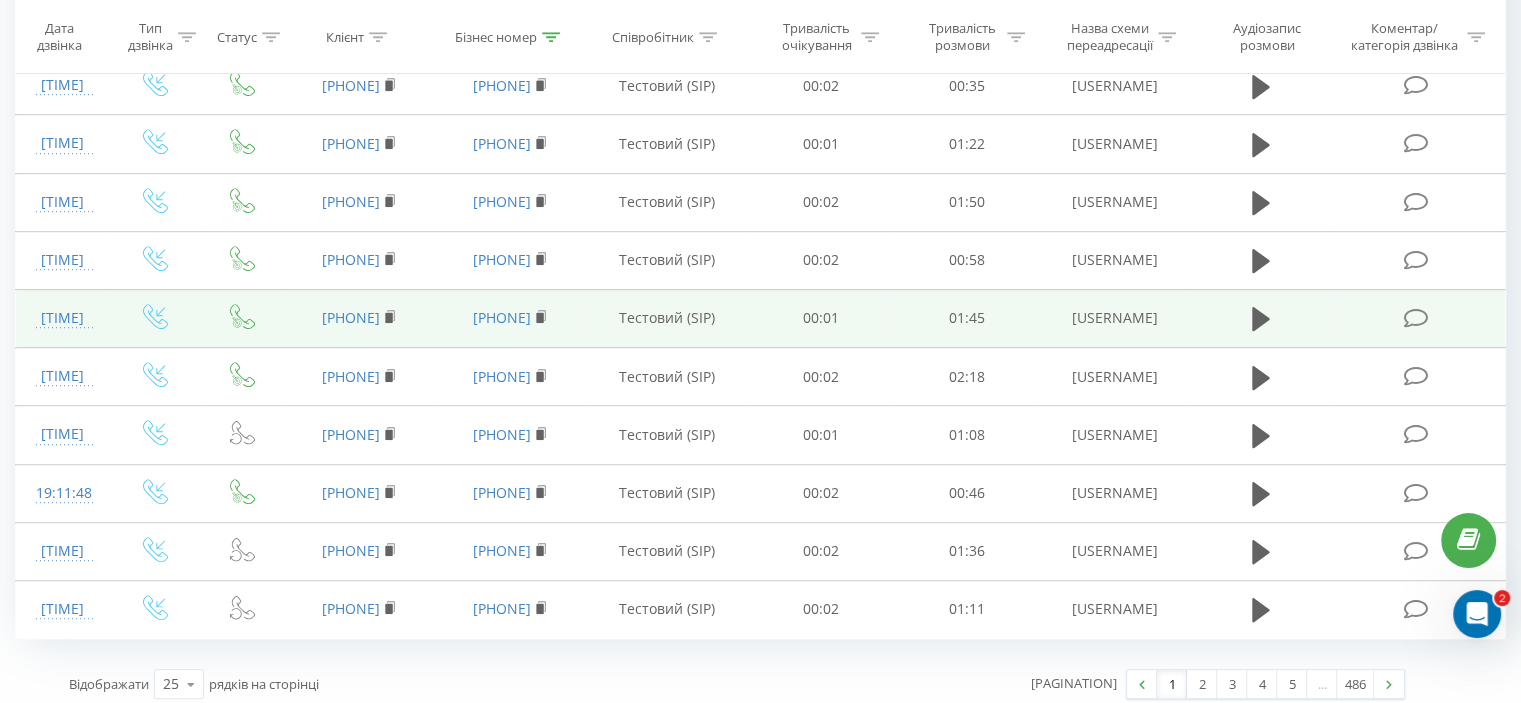 scroll, scrollTop: 1120, scrollLeft: 0, axis: vertical 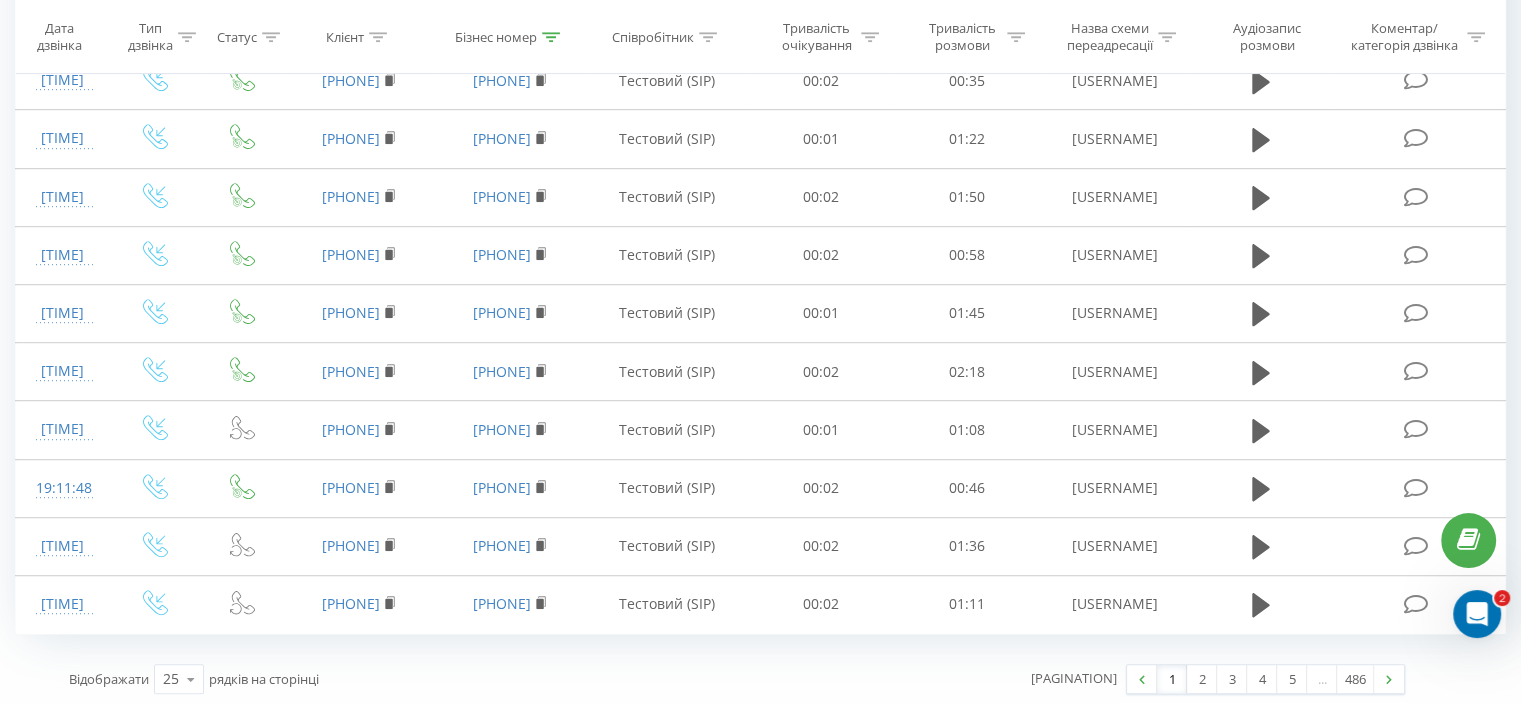 click 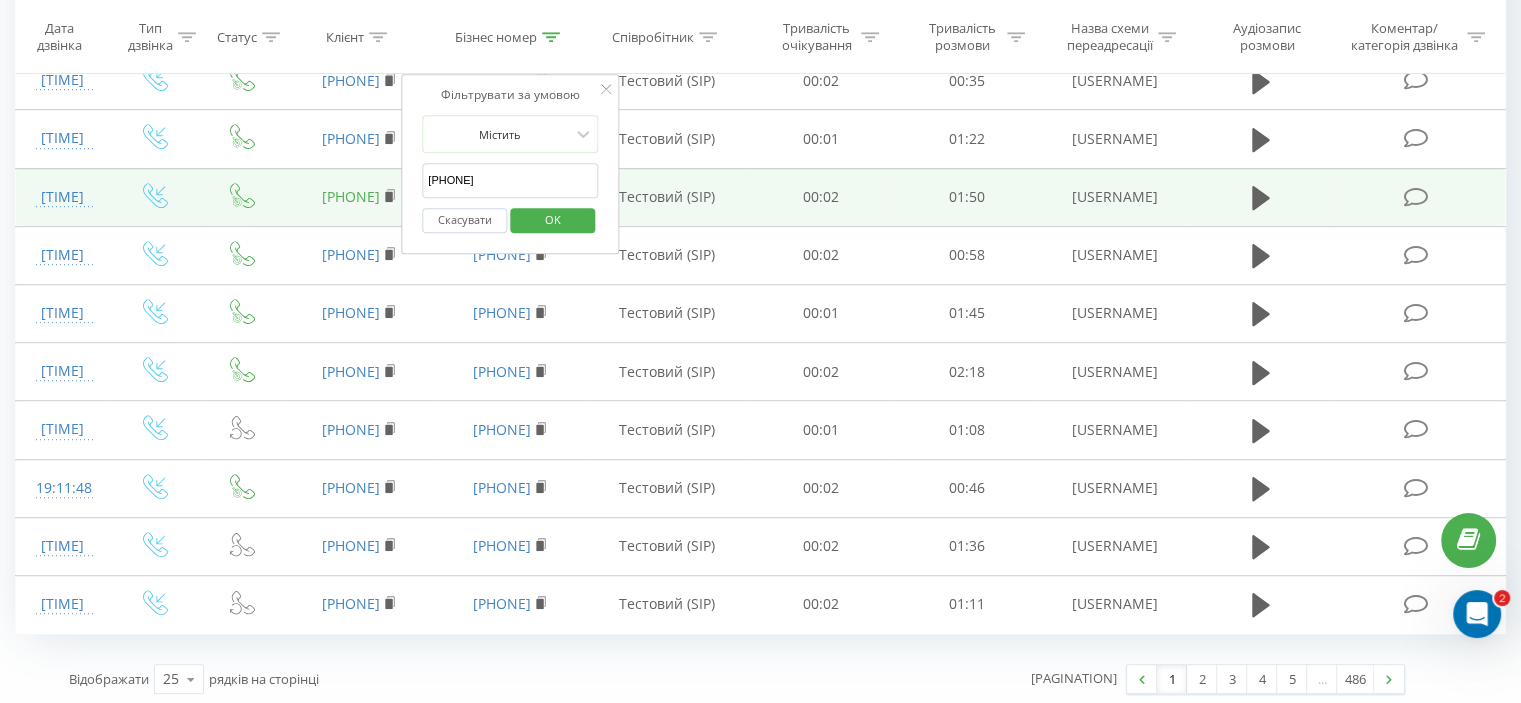 drag, startPoint x: 513, startPoint y: 171, endPoint x: 395, endPoint y: 180, distance: 118.34272 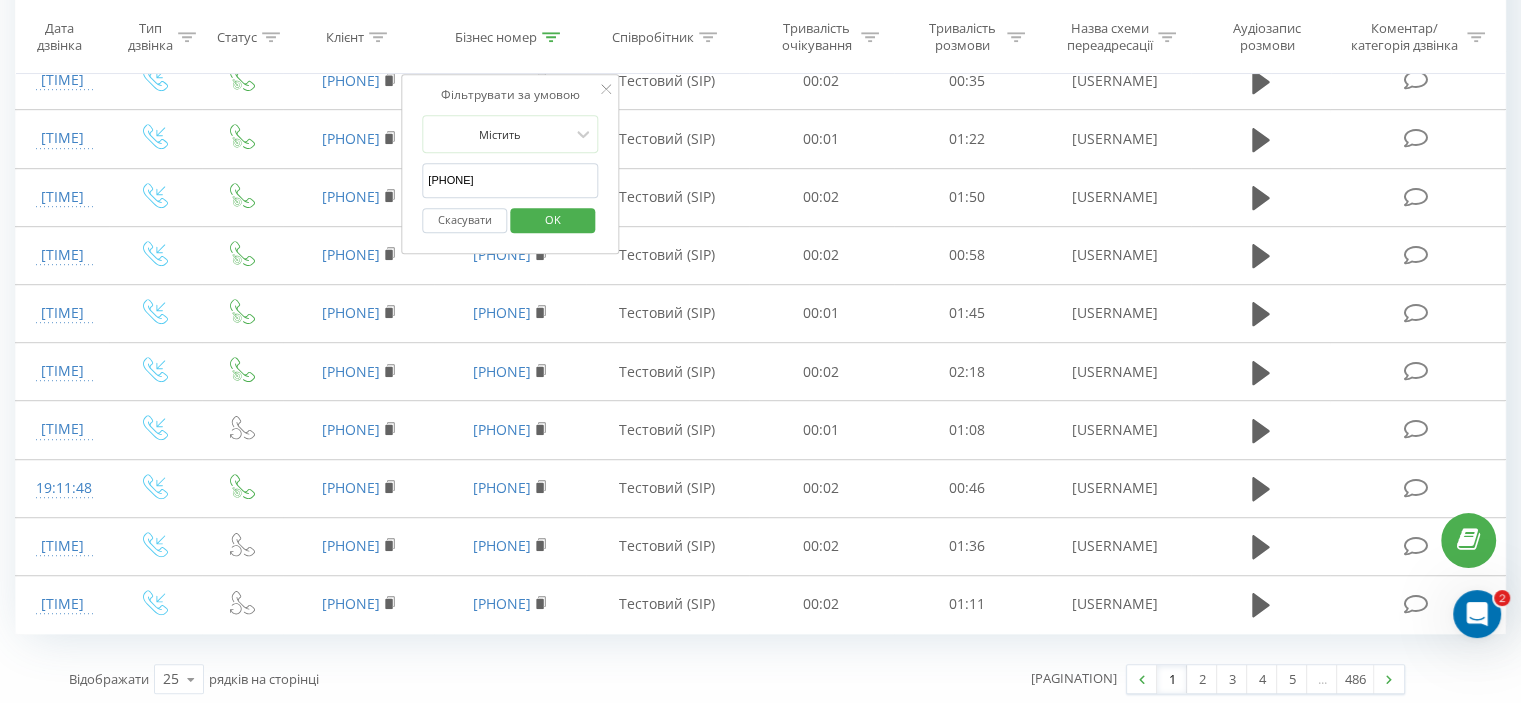 paste on "[NUMBER]" 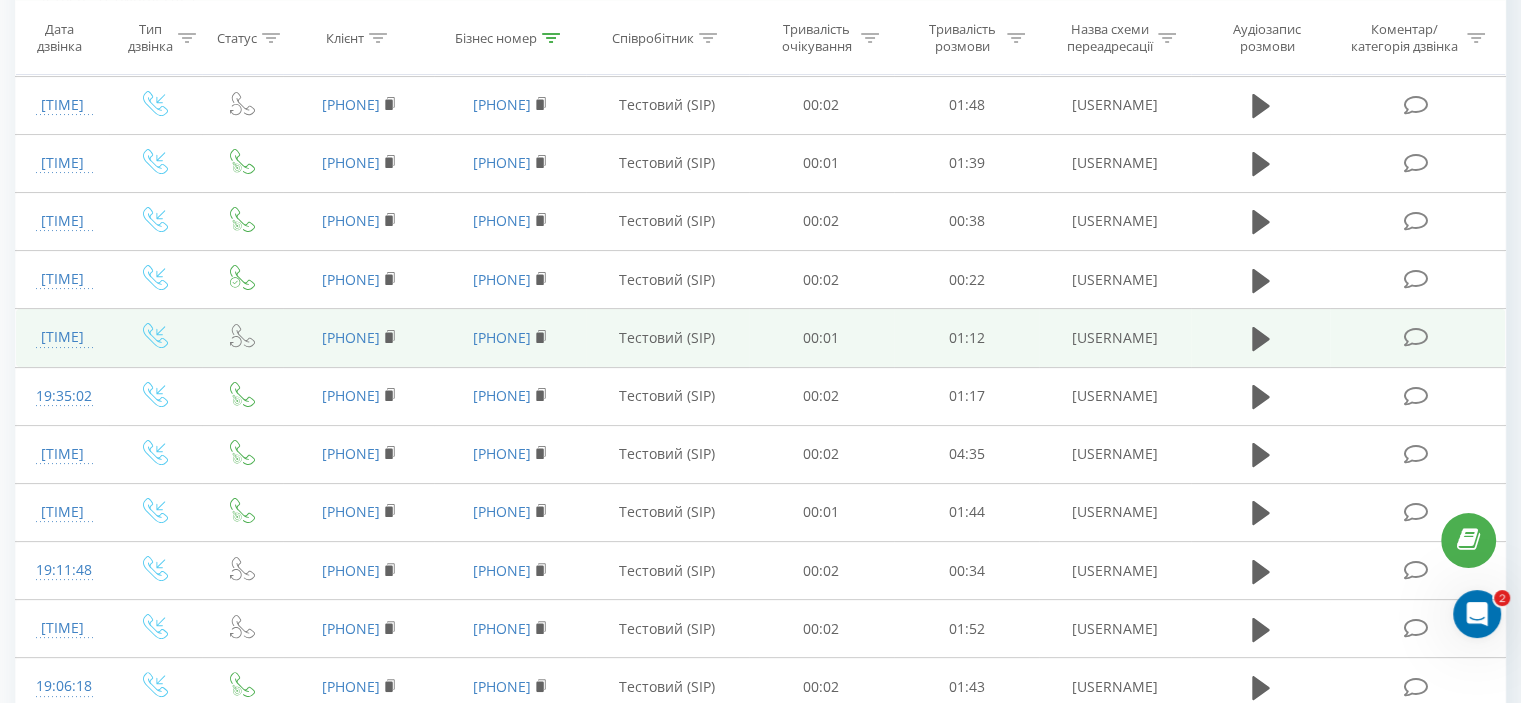 scroll, scrollTop: 0, scrollLeft: 0, axis: both 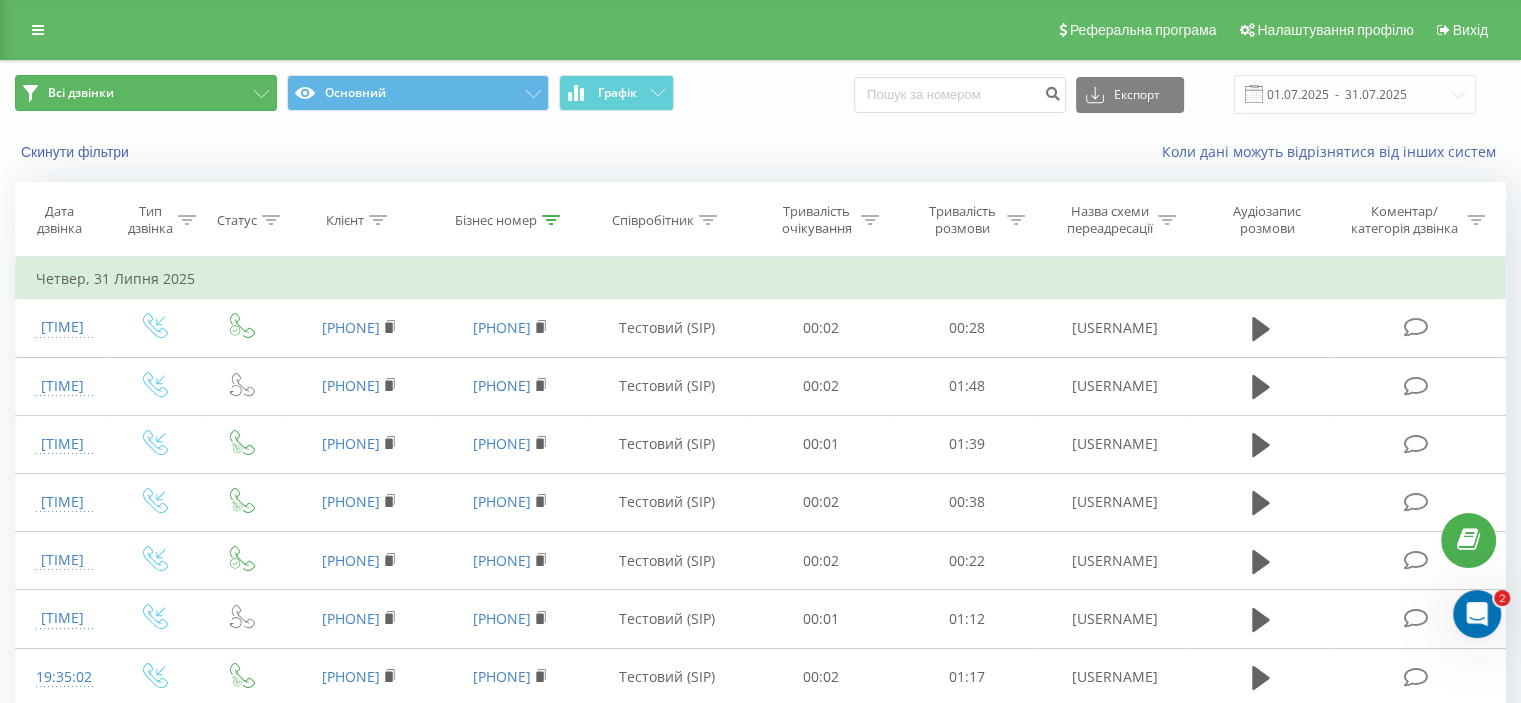 click on "Всі дзвінки" at bounding box center [146, 93] 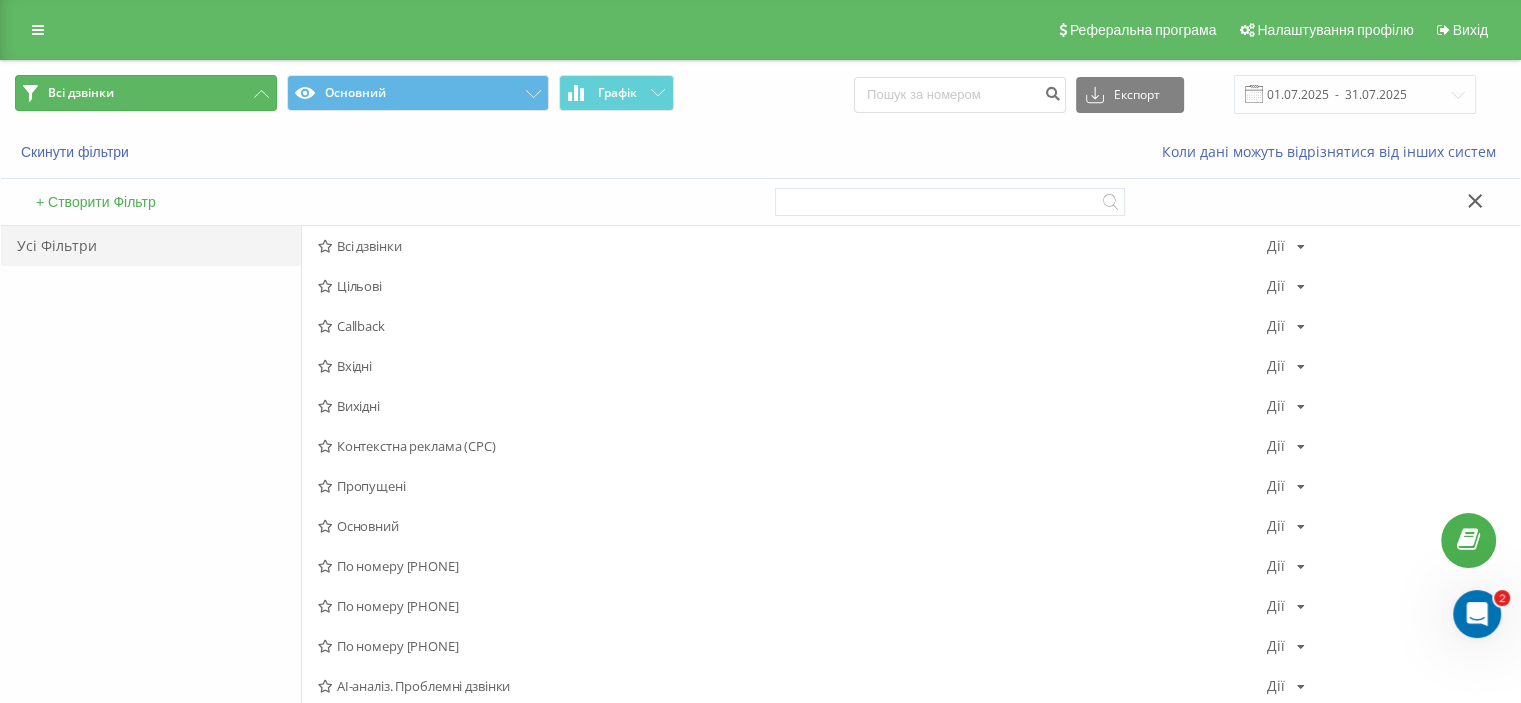 click on "Всі дзвінки" at bounding box center [146, 93] 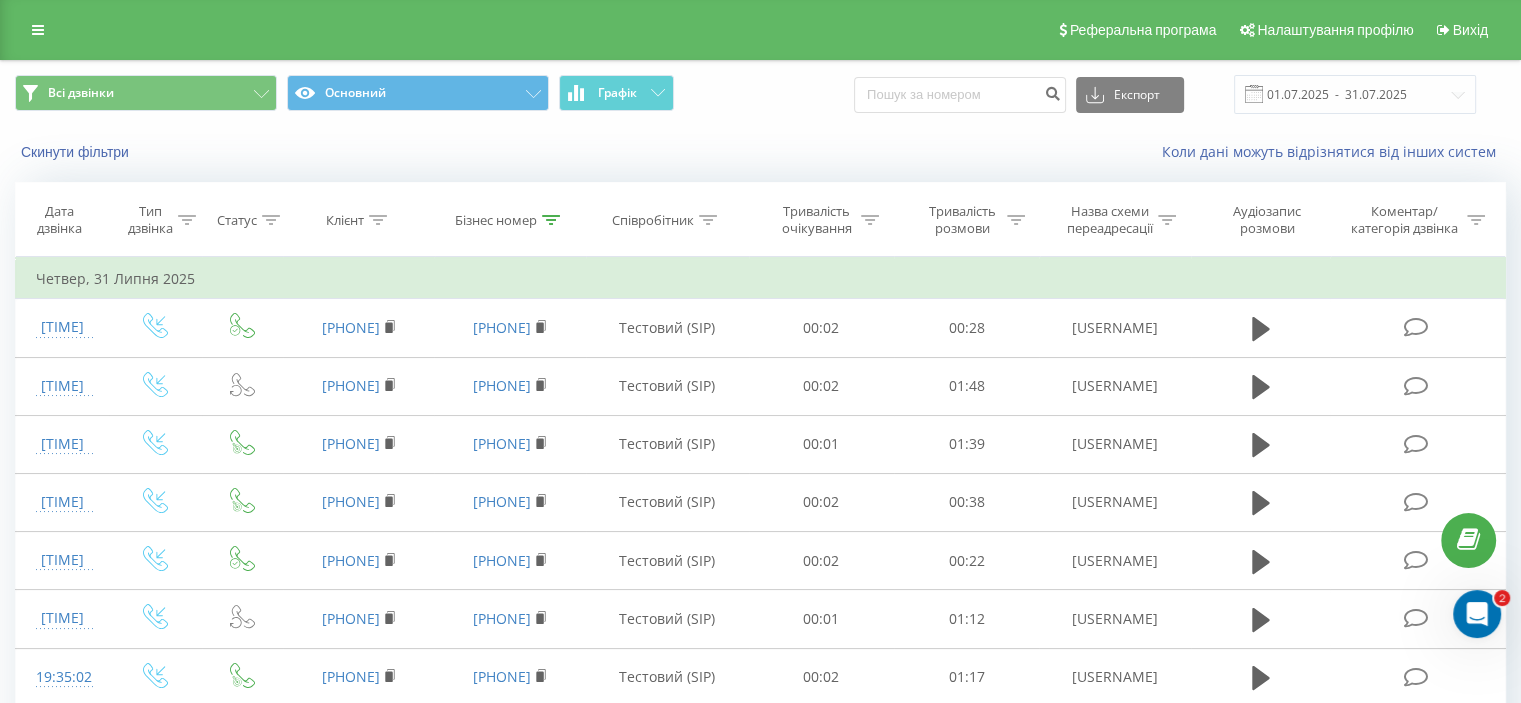 click 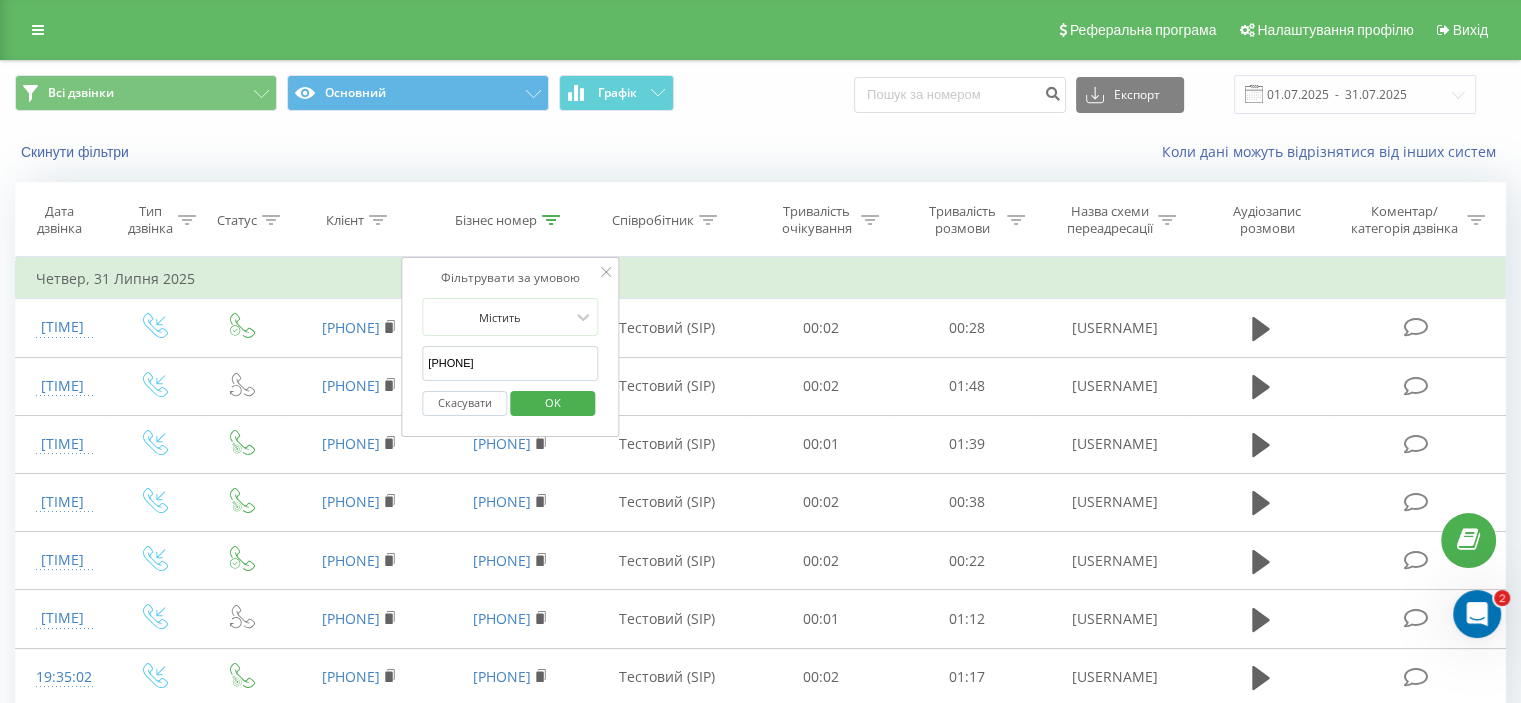 click on "Скасувати" at bounding box center (464, 403) 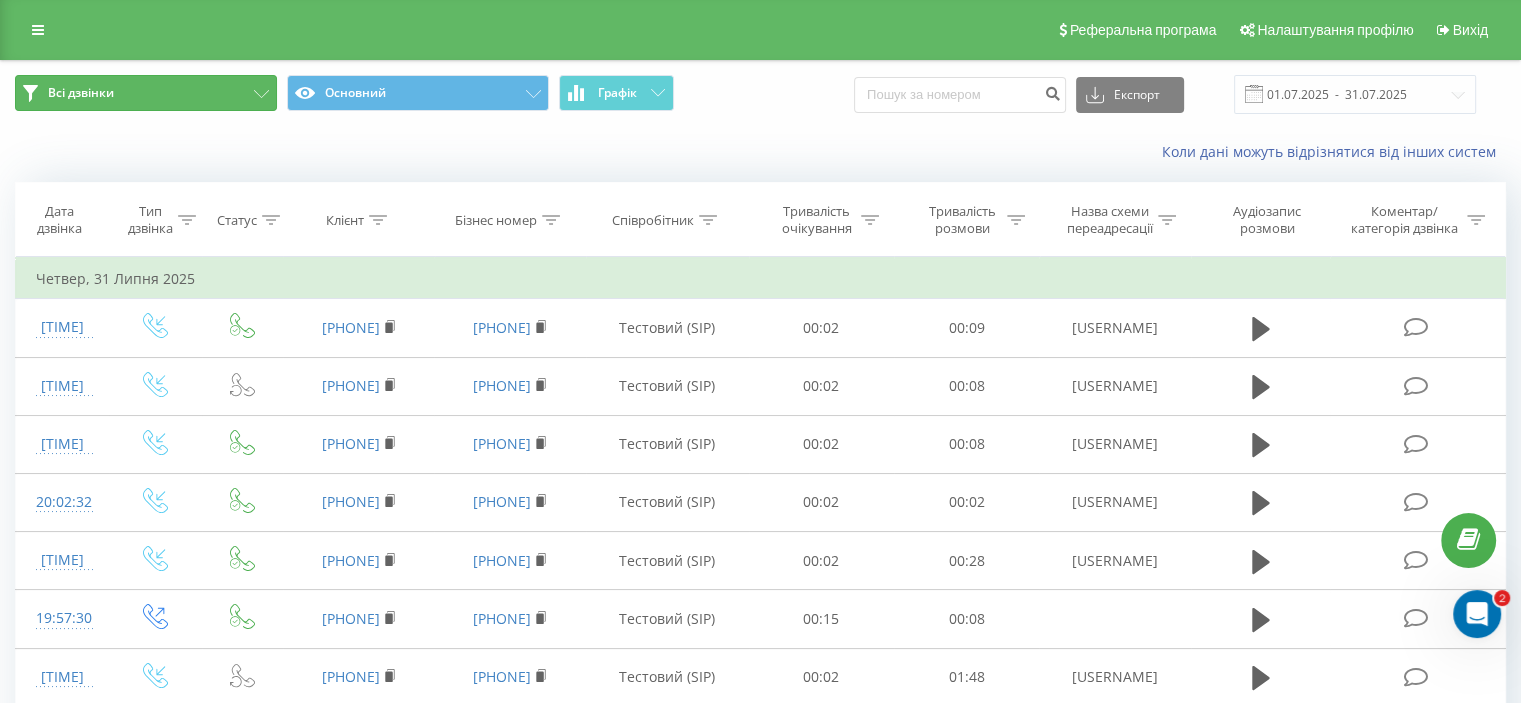 click on "Всі дзвінки" at bounding box center (146, 93) 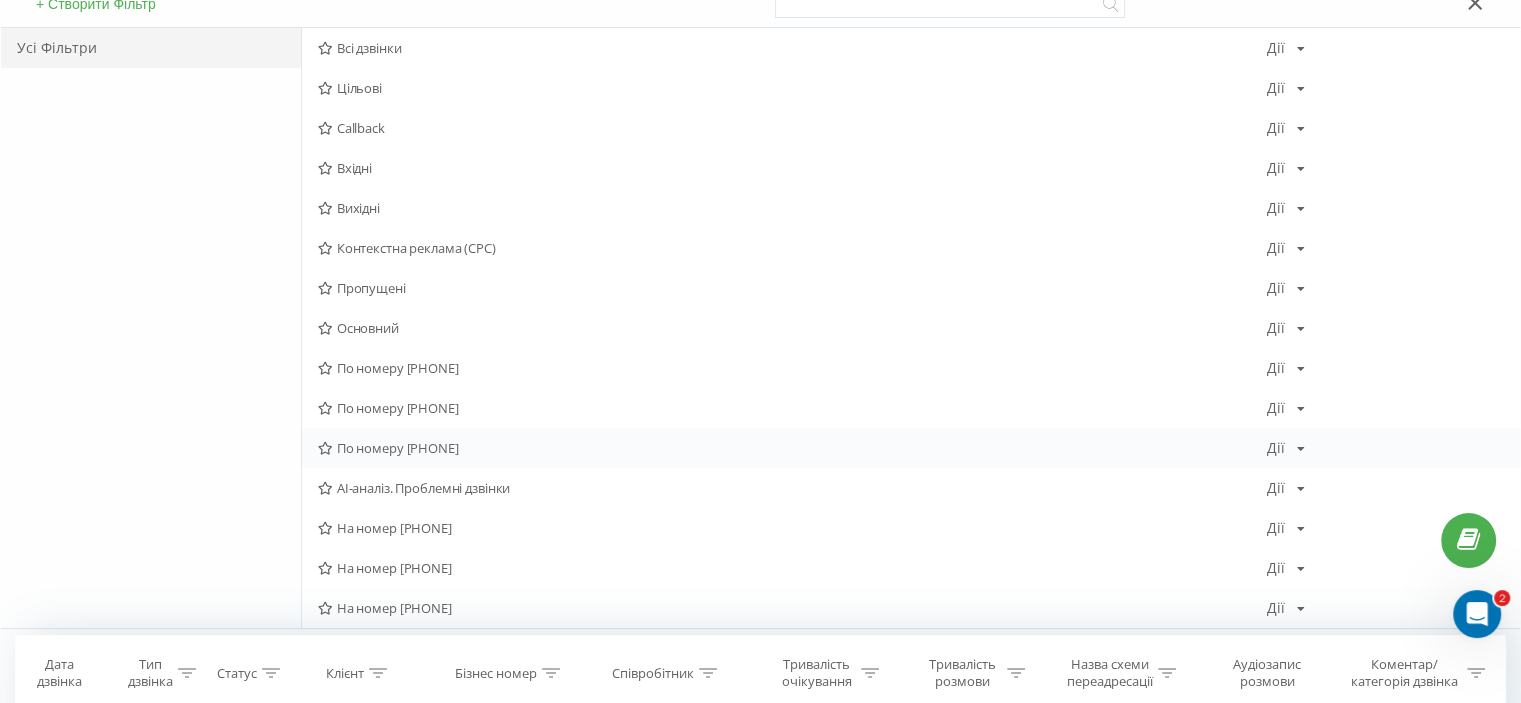 scroll, scrollTop: 200, scrollLeft: 0, axis: vertical 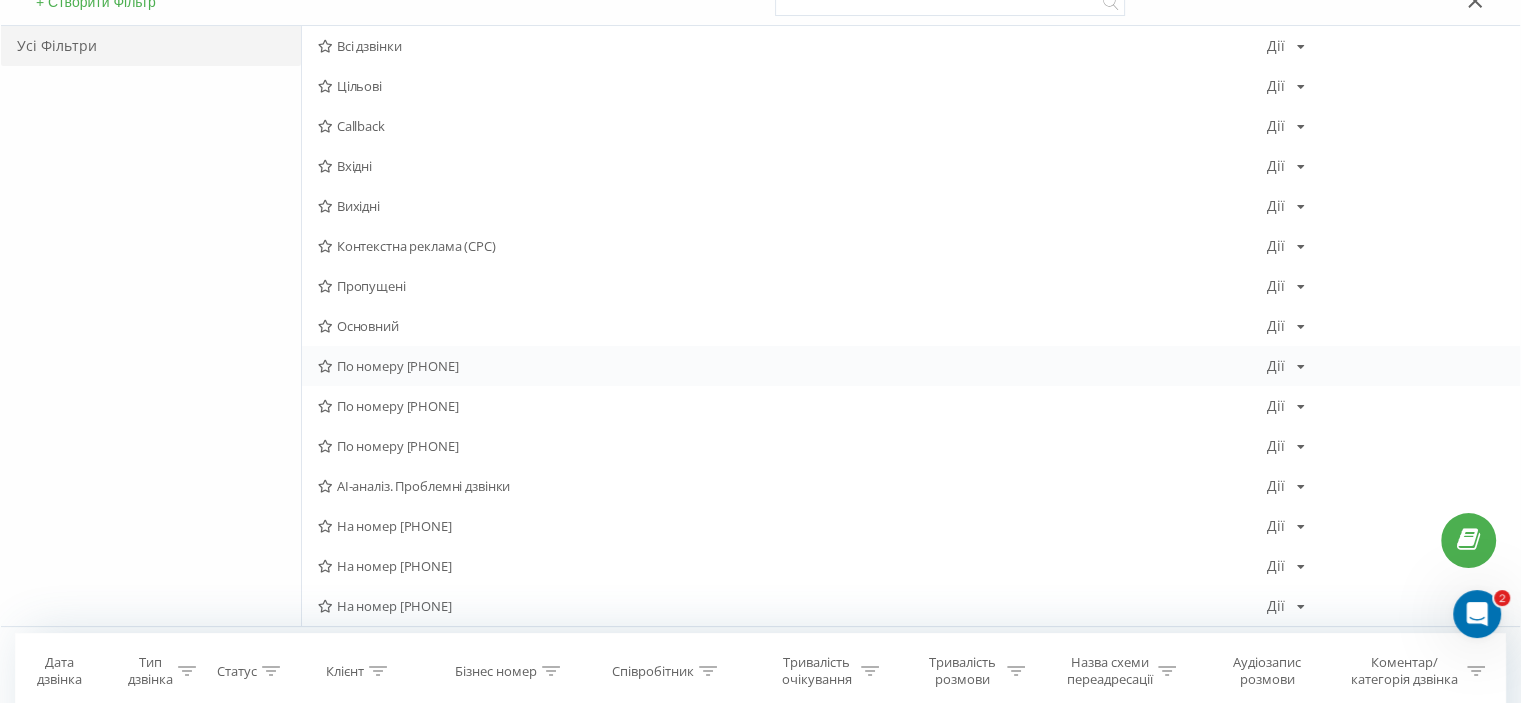 click on "По номеру [PHONE] Дії Редагувати Копіювати Видалити За замовчуванням Поділитися" at bounding box center [911, 366] 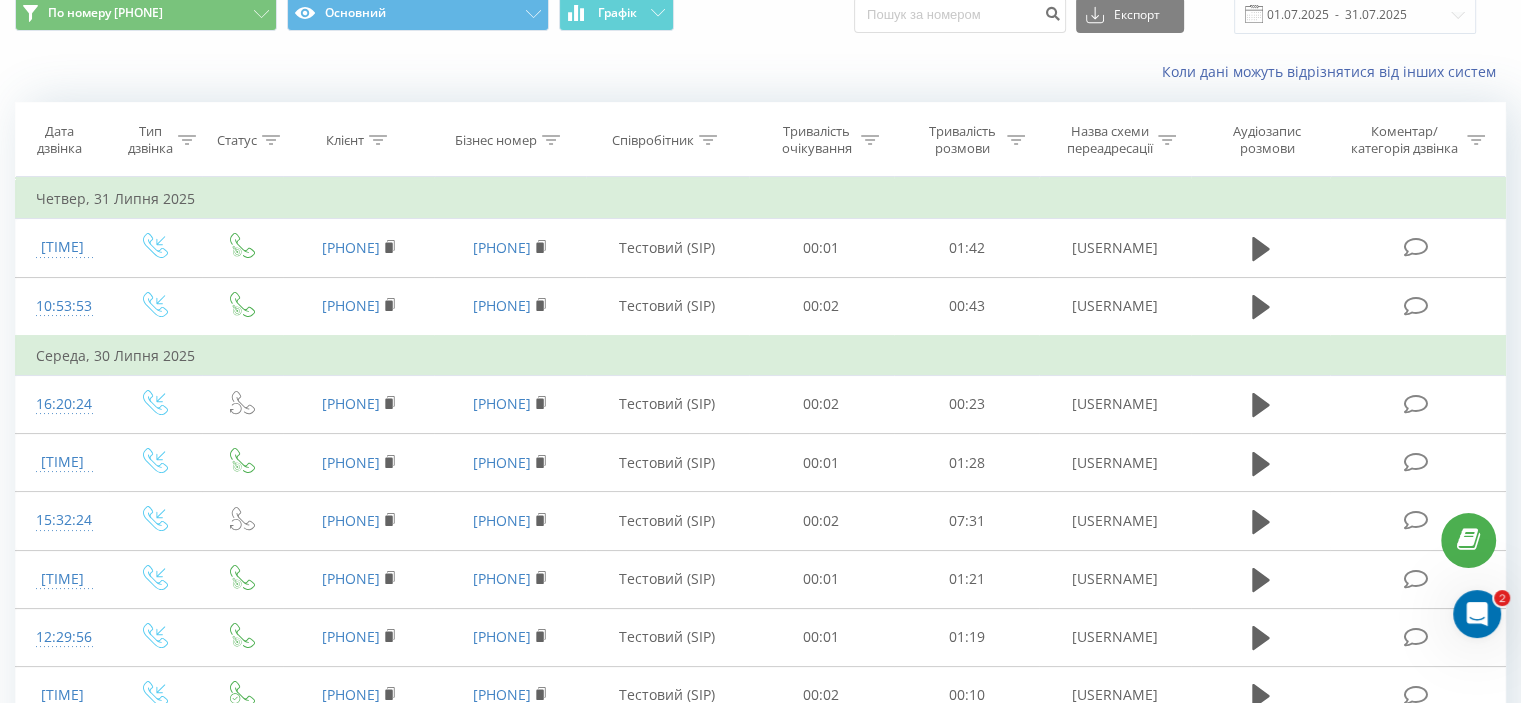 scroll, scrollTop: 0, scrollLeft: 0, axis: both 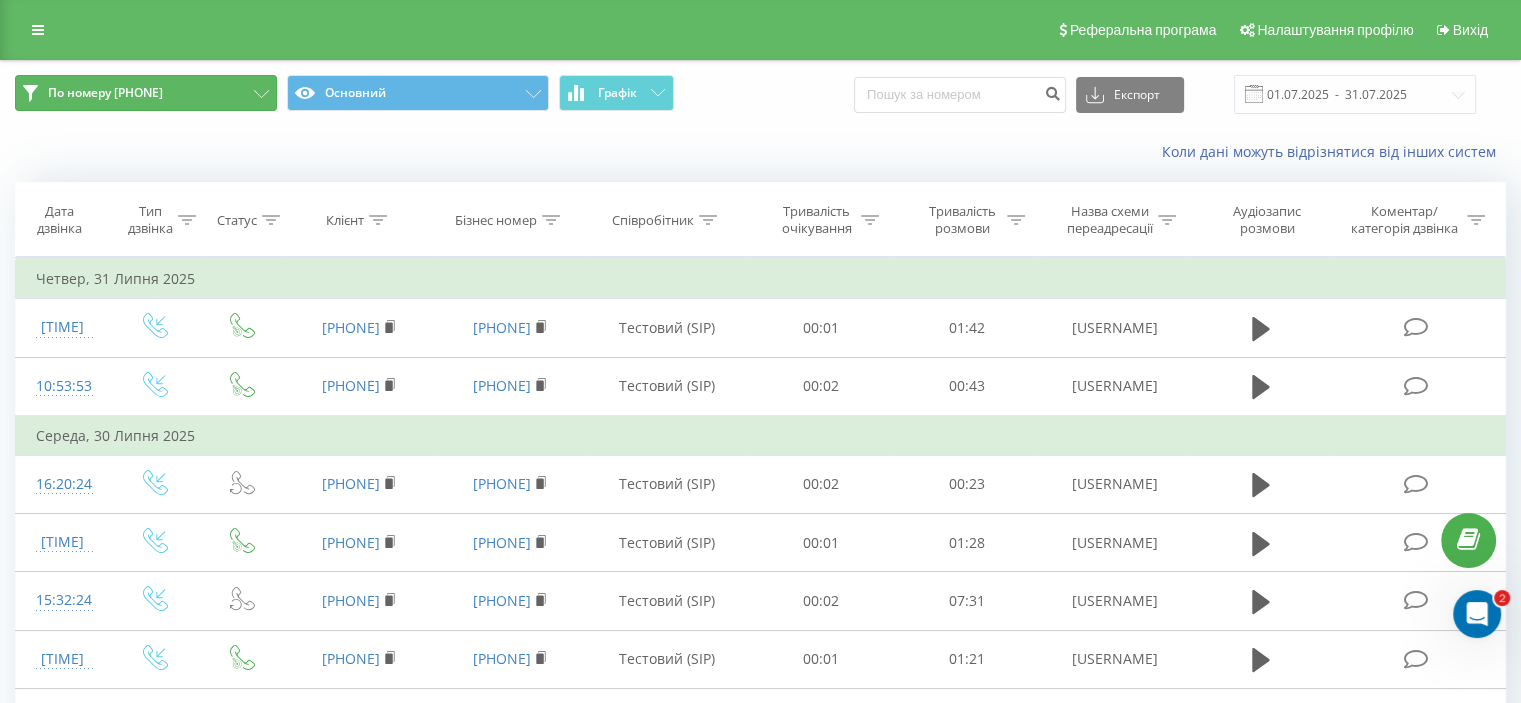 click on "По номеру [PHONE]" at bounding box center [146, 93] 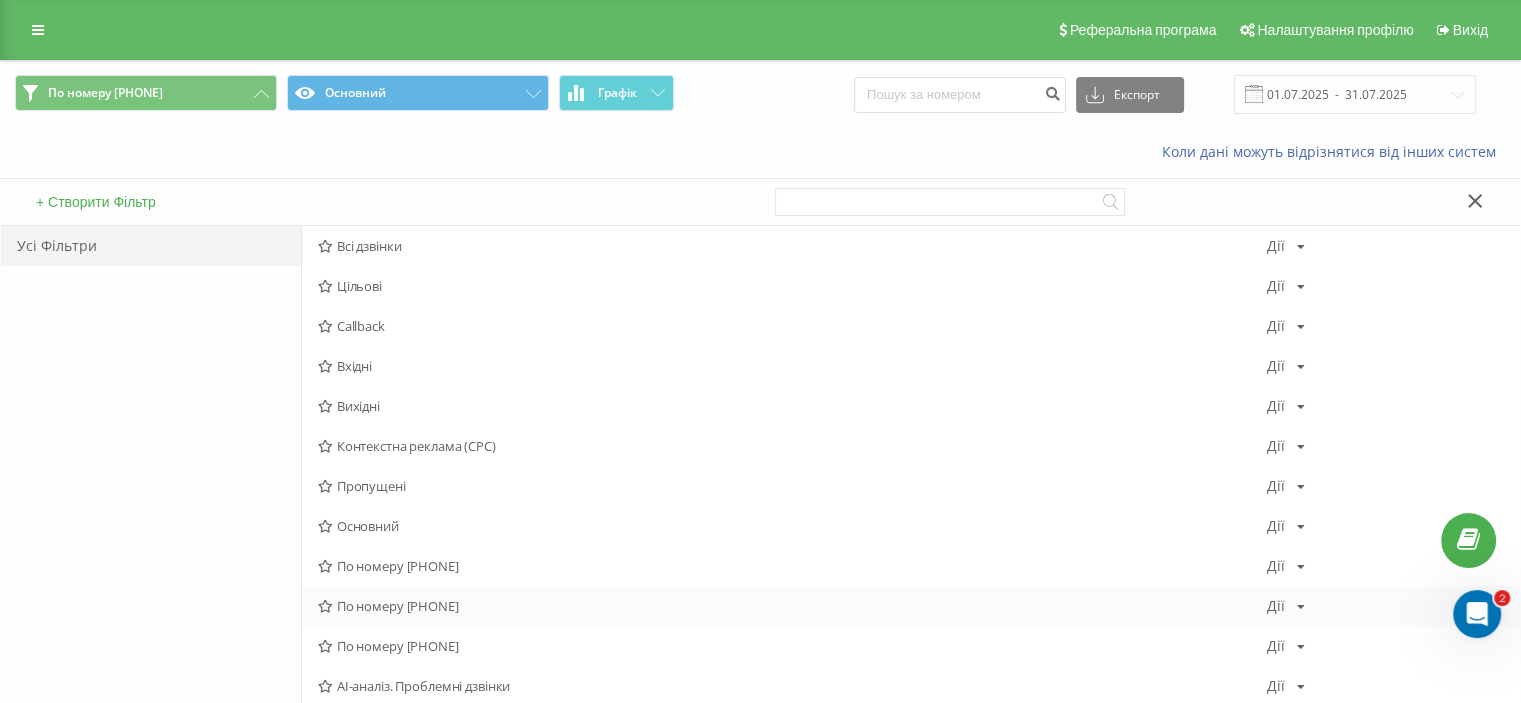 click on "По номеру [PHONE]" at bounding box center [792, 606] 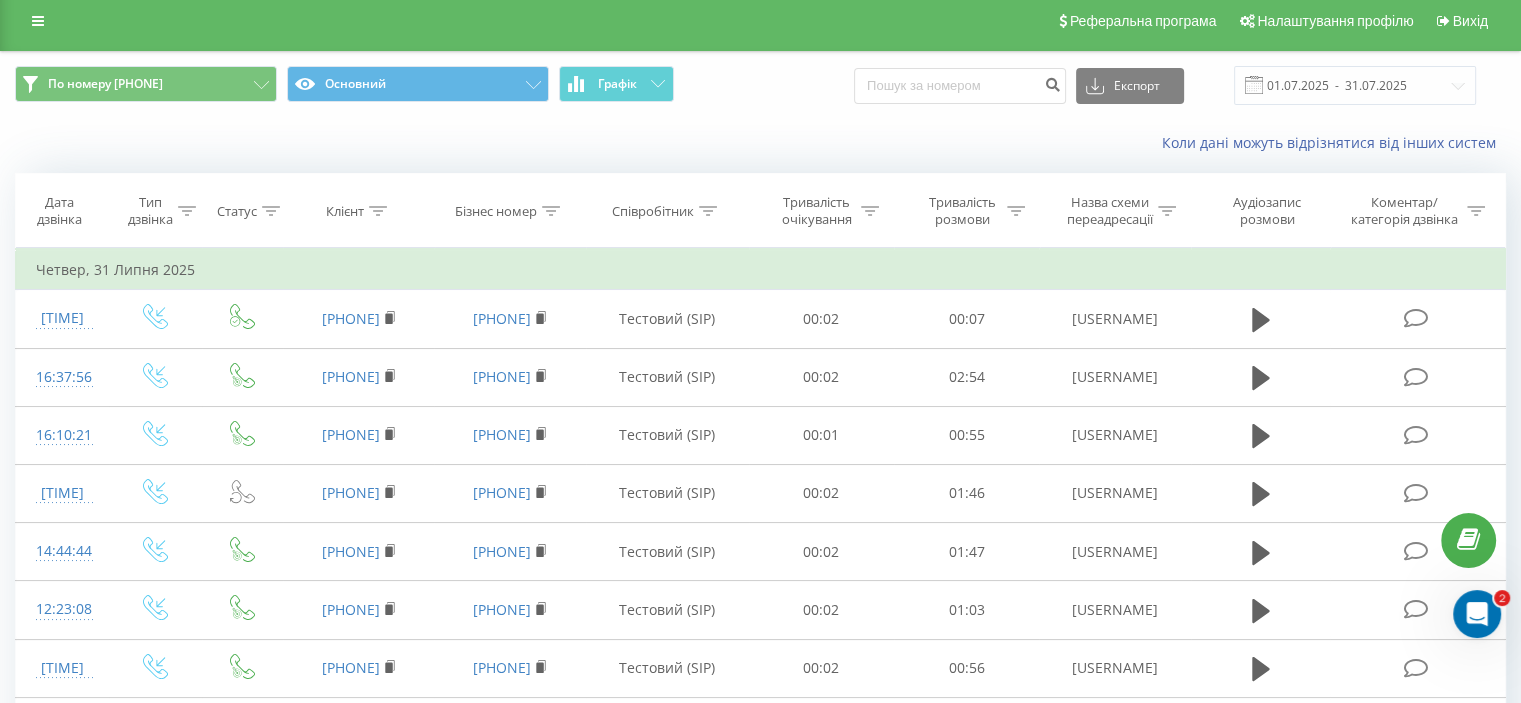 scroll, scrollTop: 0, scrollLeft: 0, axis: both 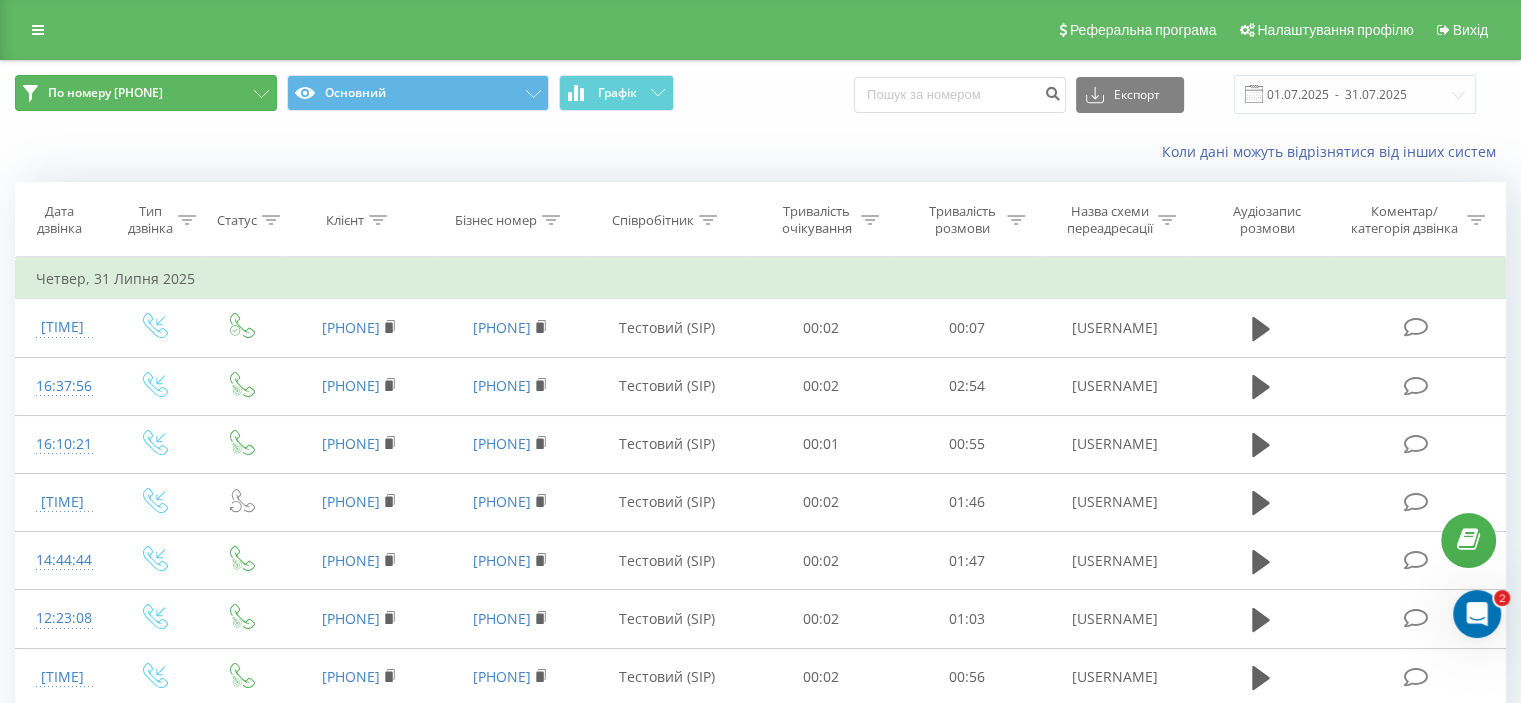 click on "По номеру [PHONE]" at bounding box center [105, 93] 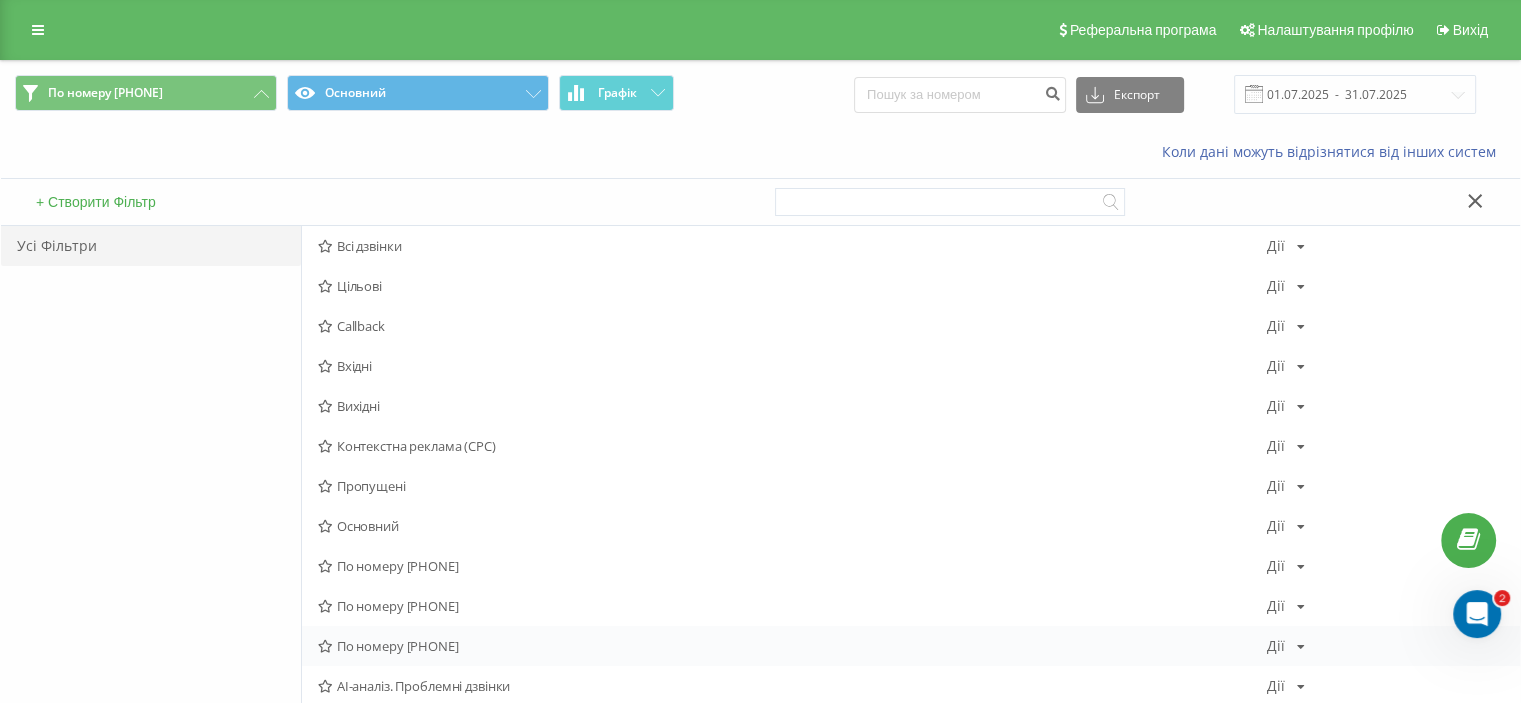 click on "По номеру [PHONE]" at bounding box center (792, 646) 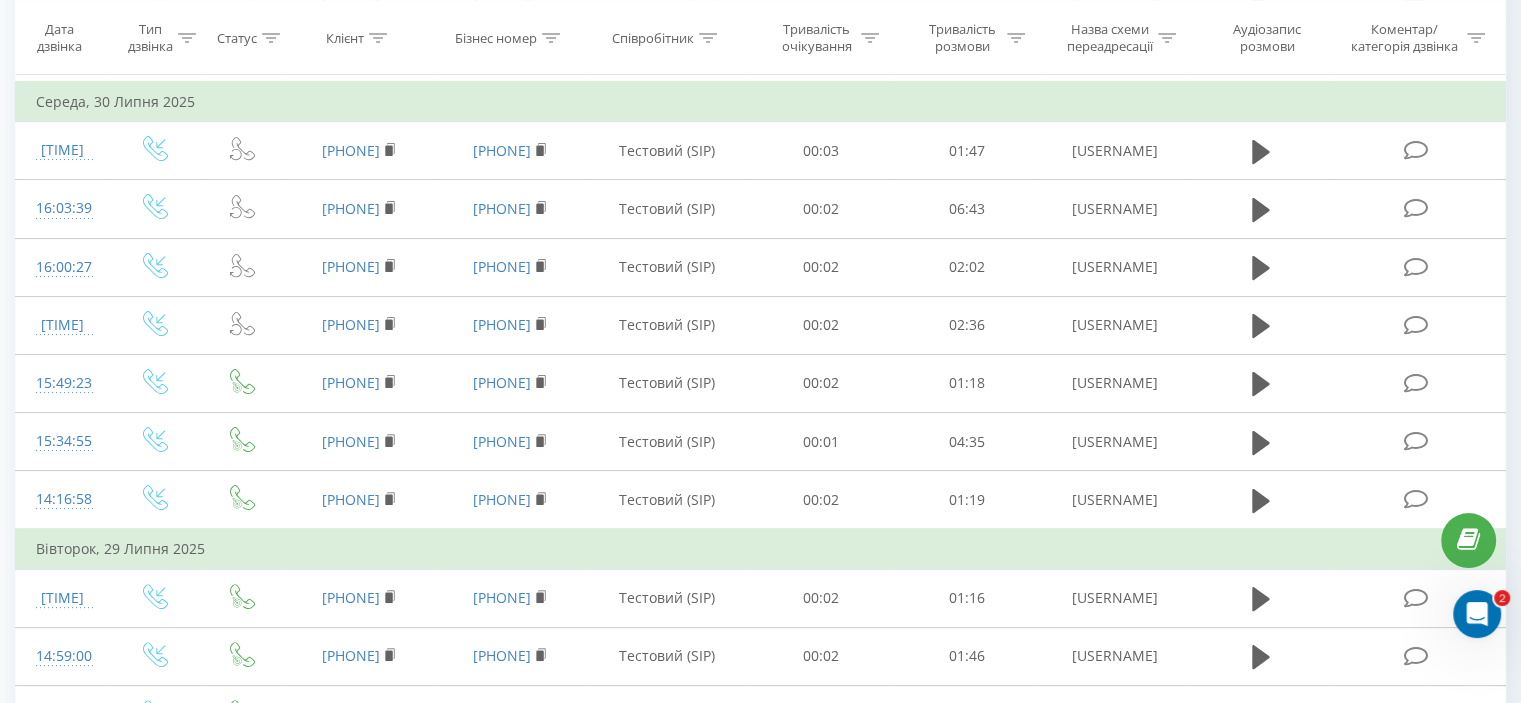 scroll, scrollTop: 0, scrollLeft: 0, axis: both 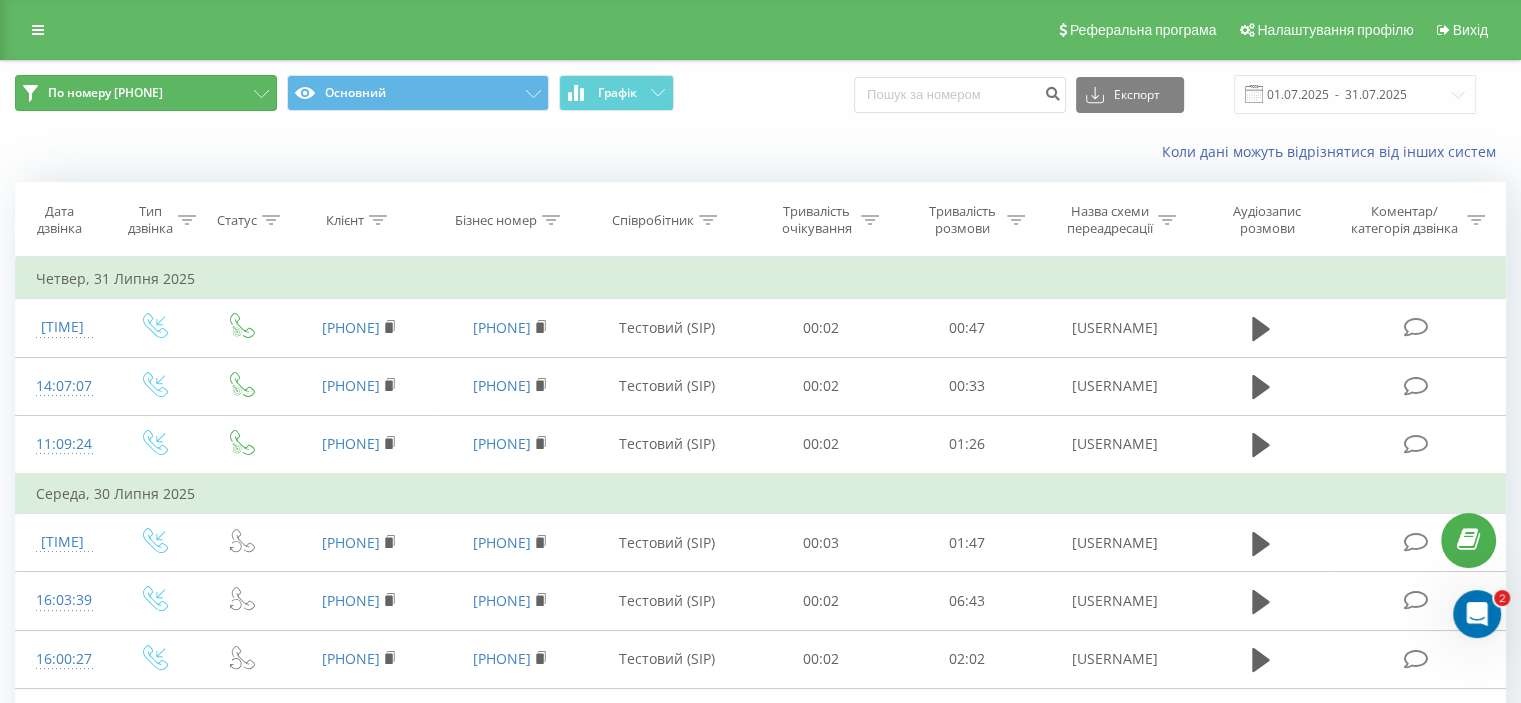 click on "По номеру [PHONE]" at bounding box center [105, 93] 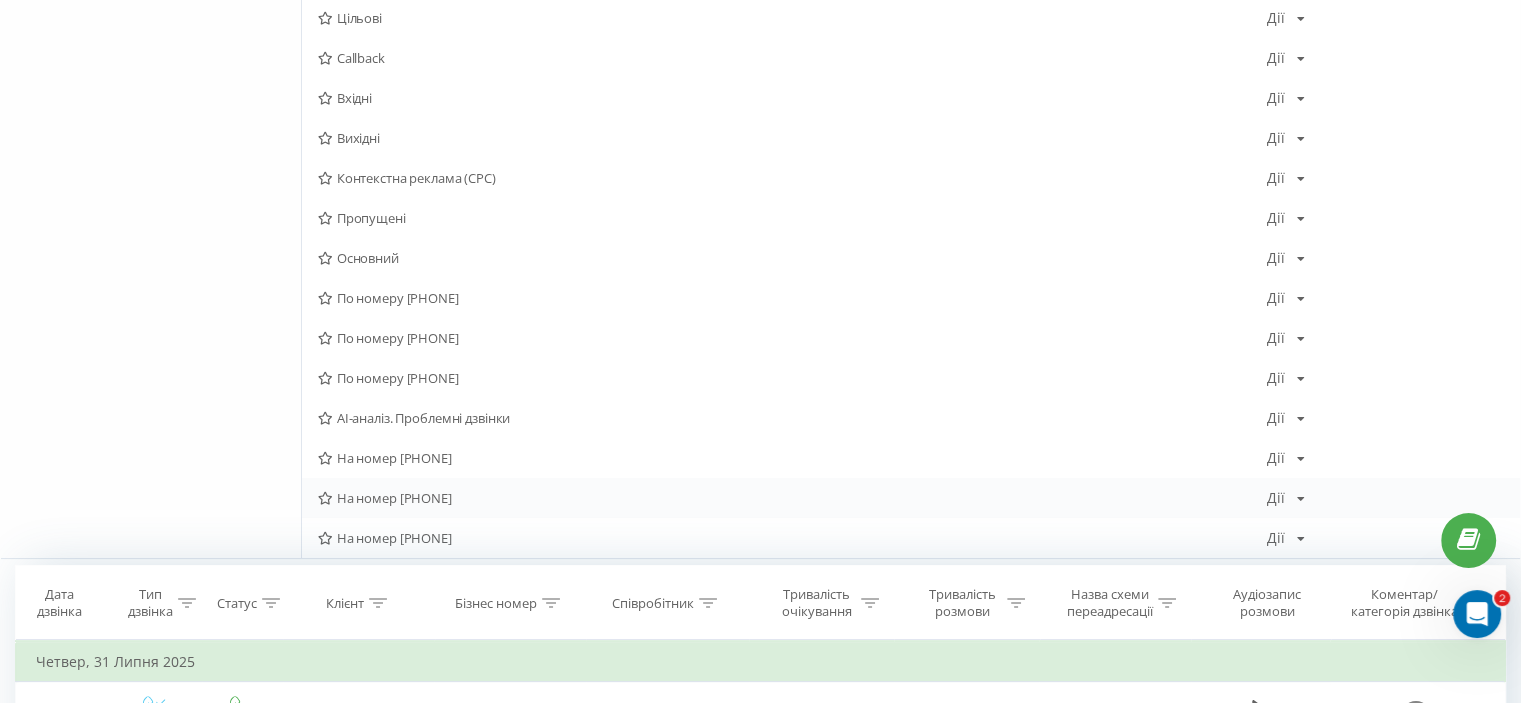 scroll, scrollTop: 300, scrollLeft: 0, axis: vertical 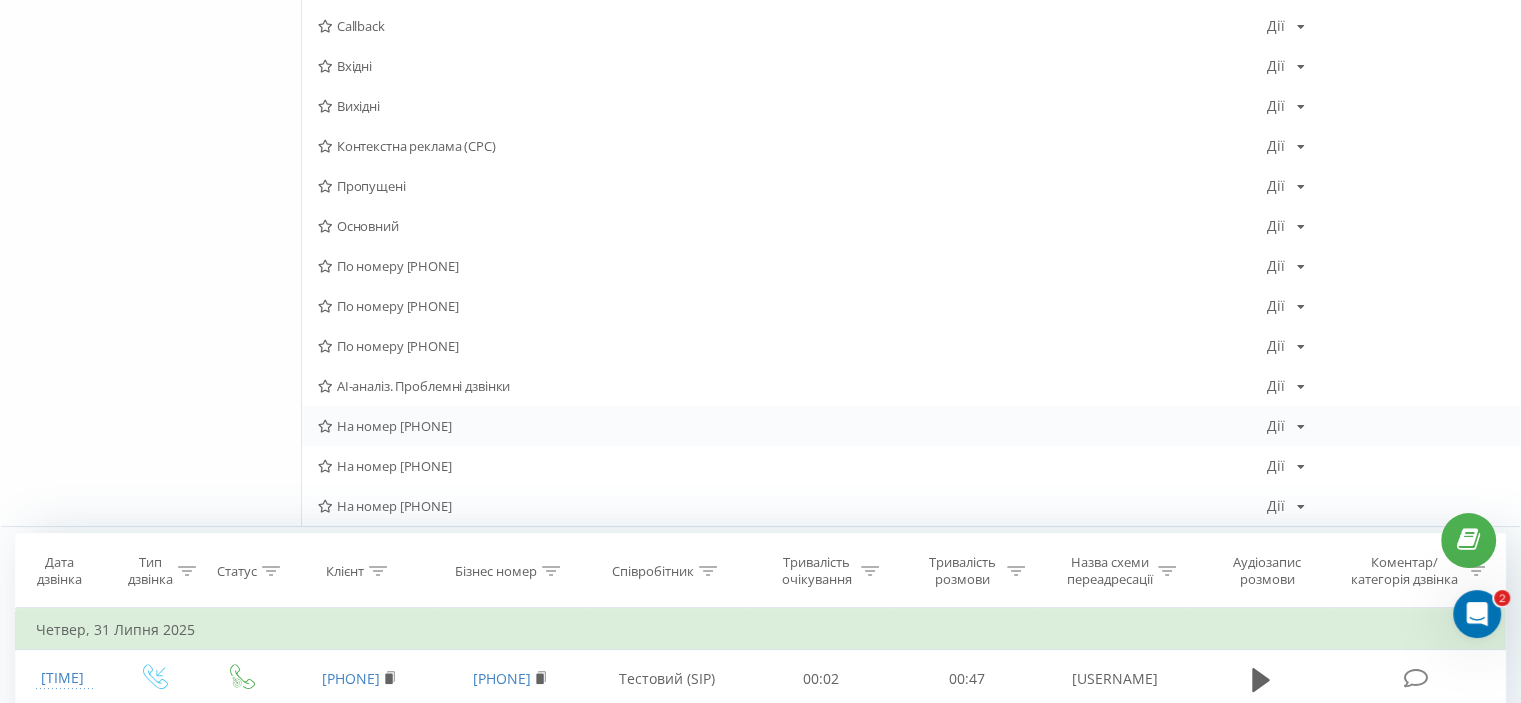 click on "На номер [PHONE]" at bounding box center [792, 426] 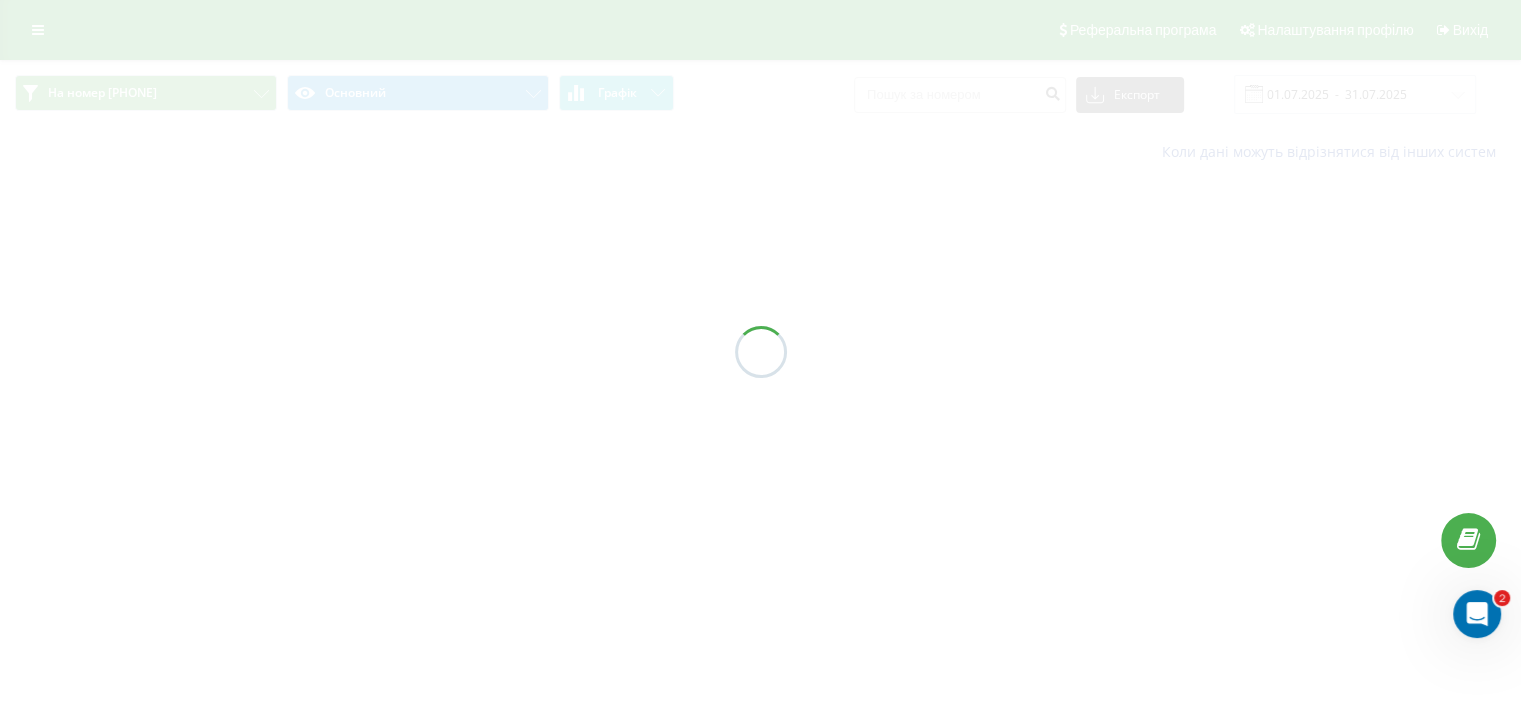 scroll, scrollTop: 0, scrollLeft: 0, axis: both 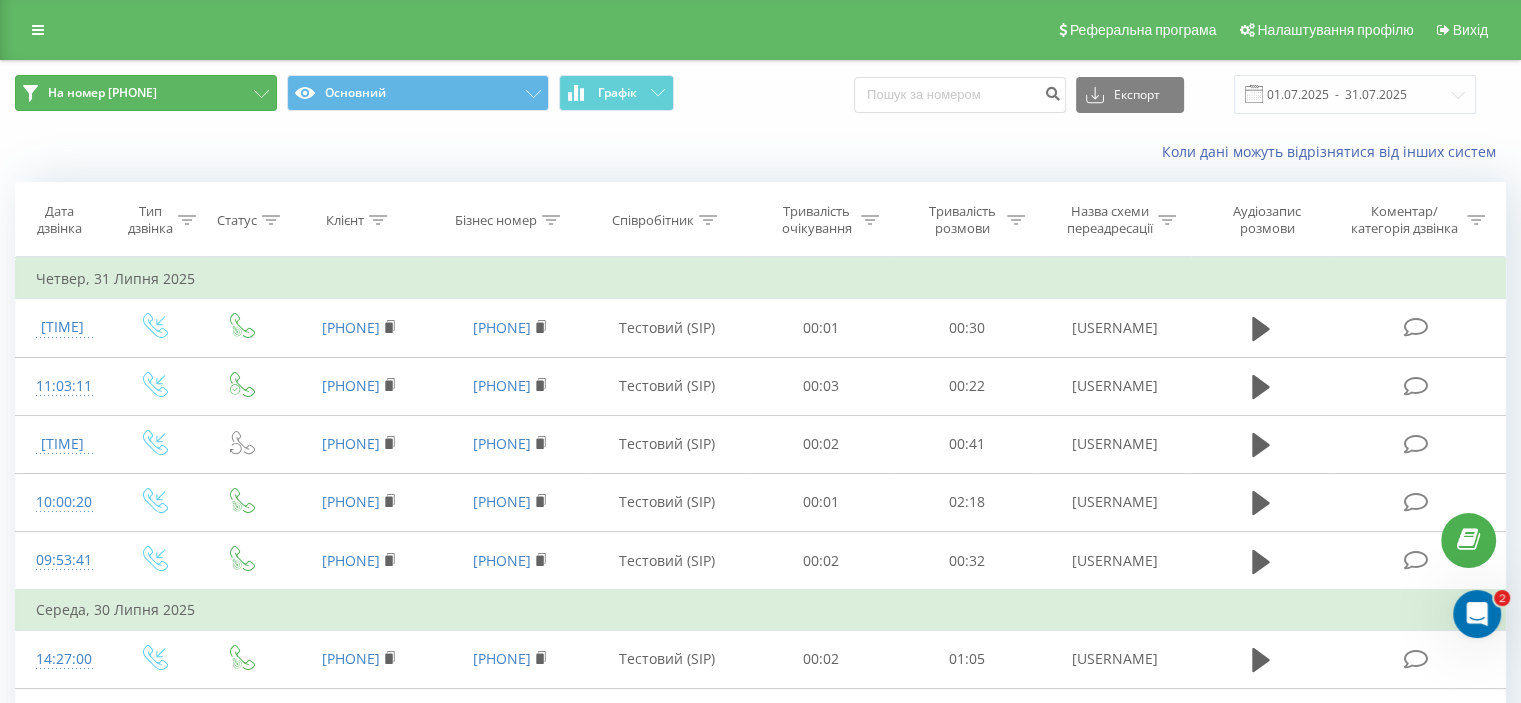 click on "На номер [PHONE]" at bounding box center (102, 93) 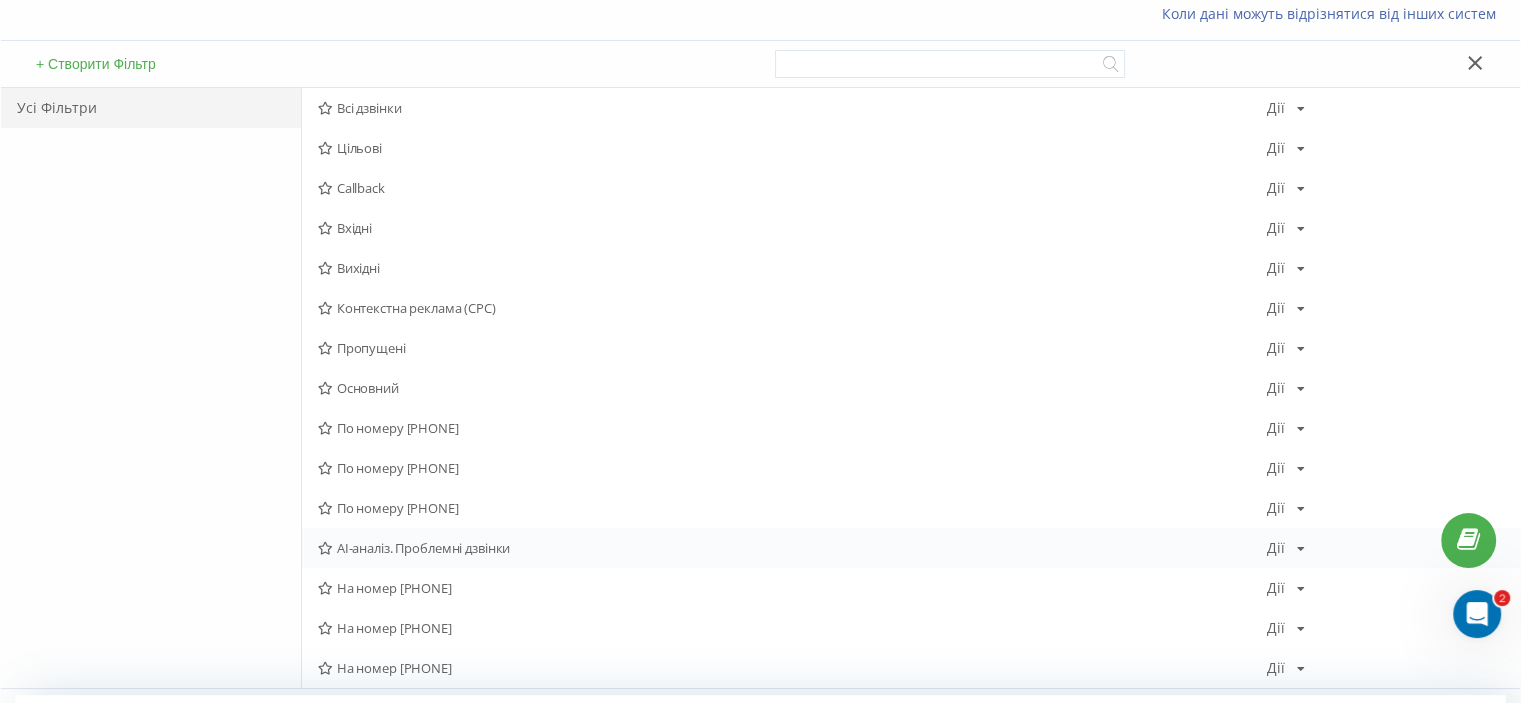 scroll, scrollTop: 200, scrollLeft: 0, axis: vertical 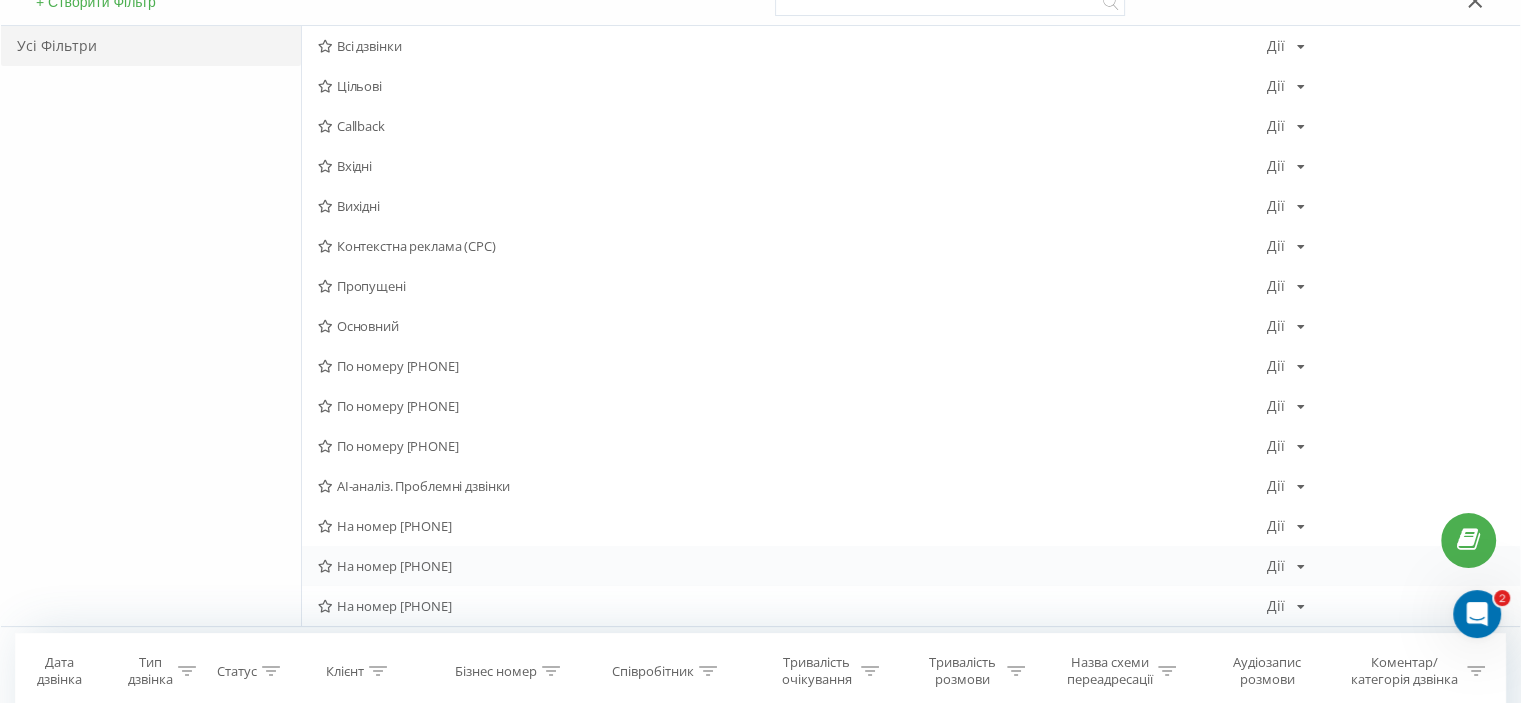 click on "На номер [PHONE]" at bounding box center [792, 566] 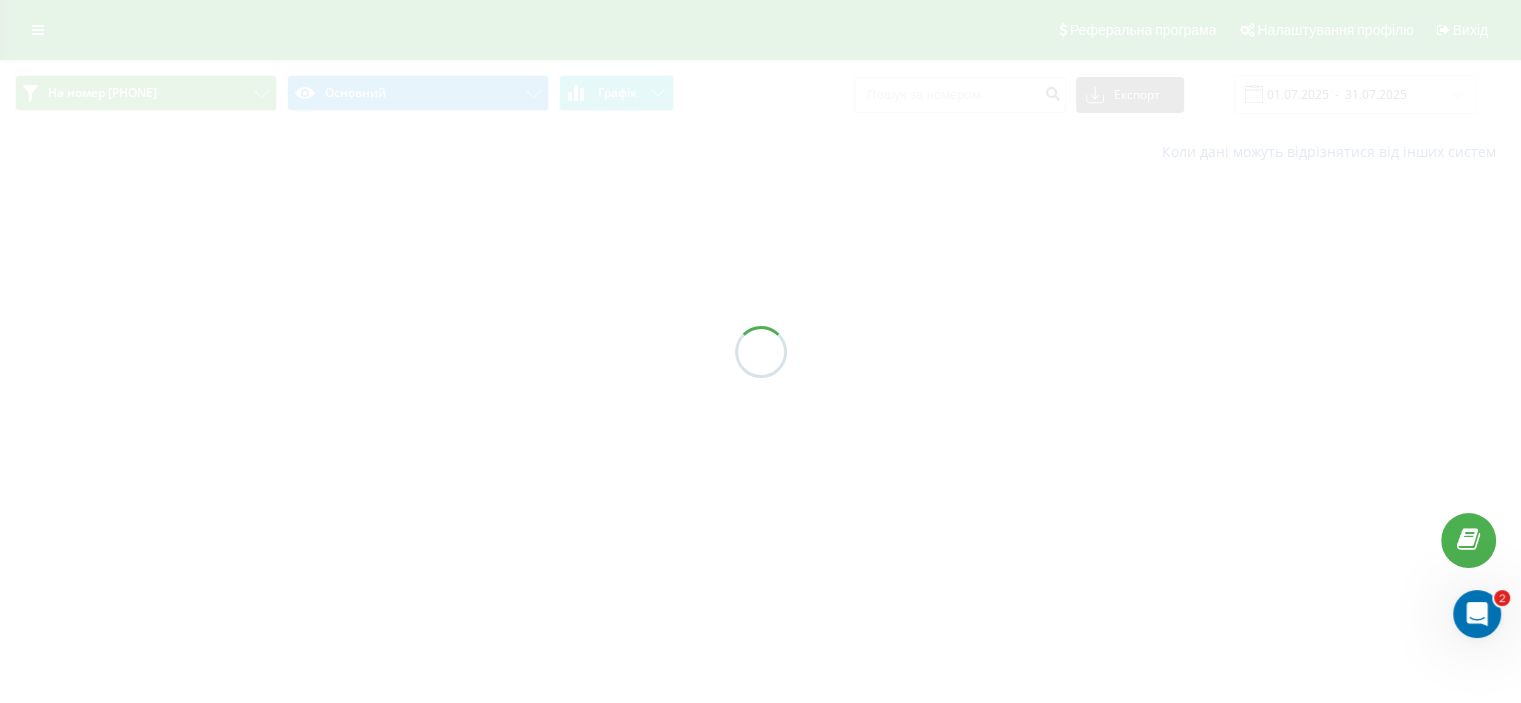 scroll, scrollTop: 0, scrollLeft: 0, axis: both 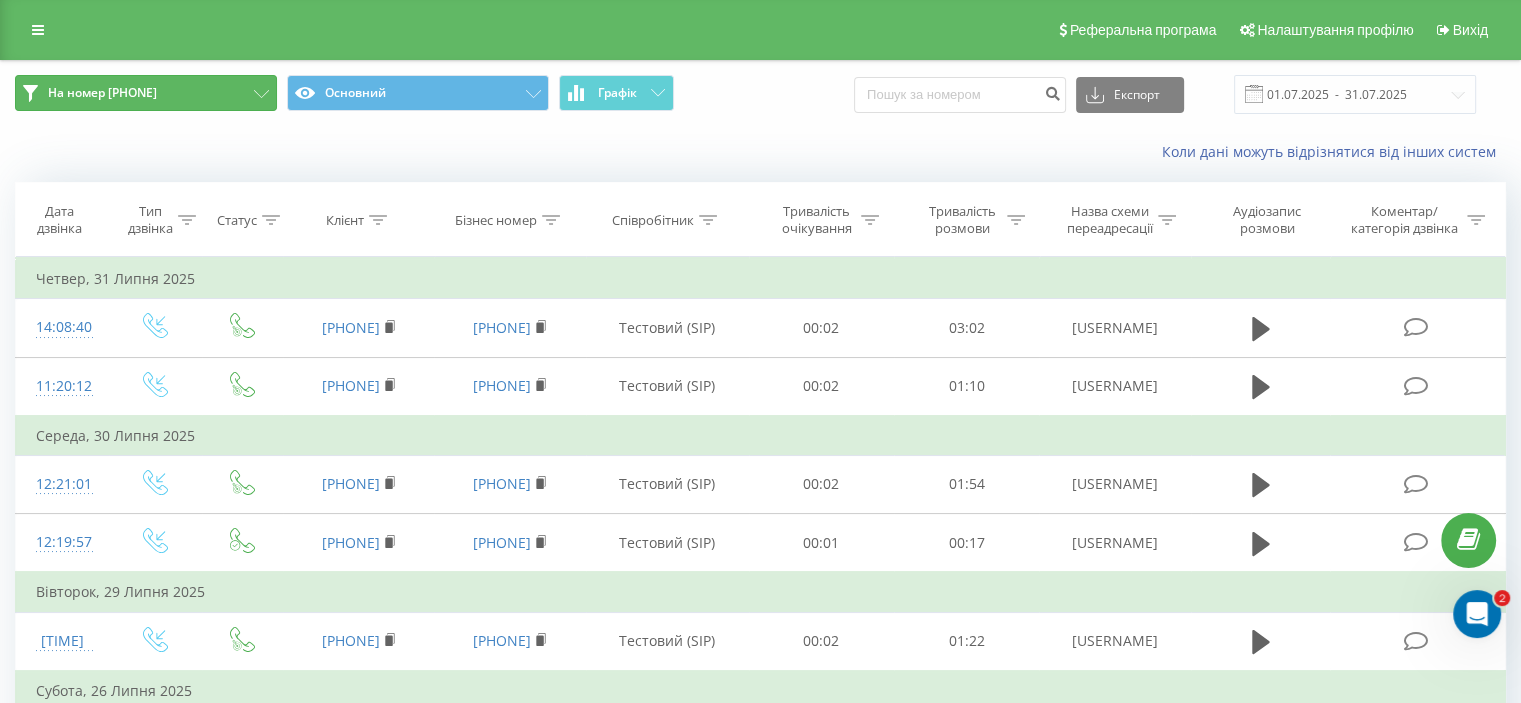 click on "На номер [PHONE]" at bounding box center [146, 93] 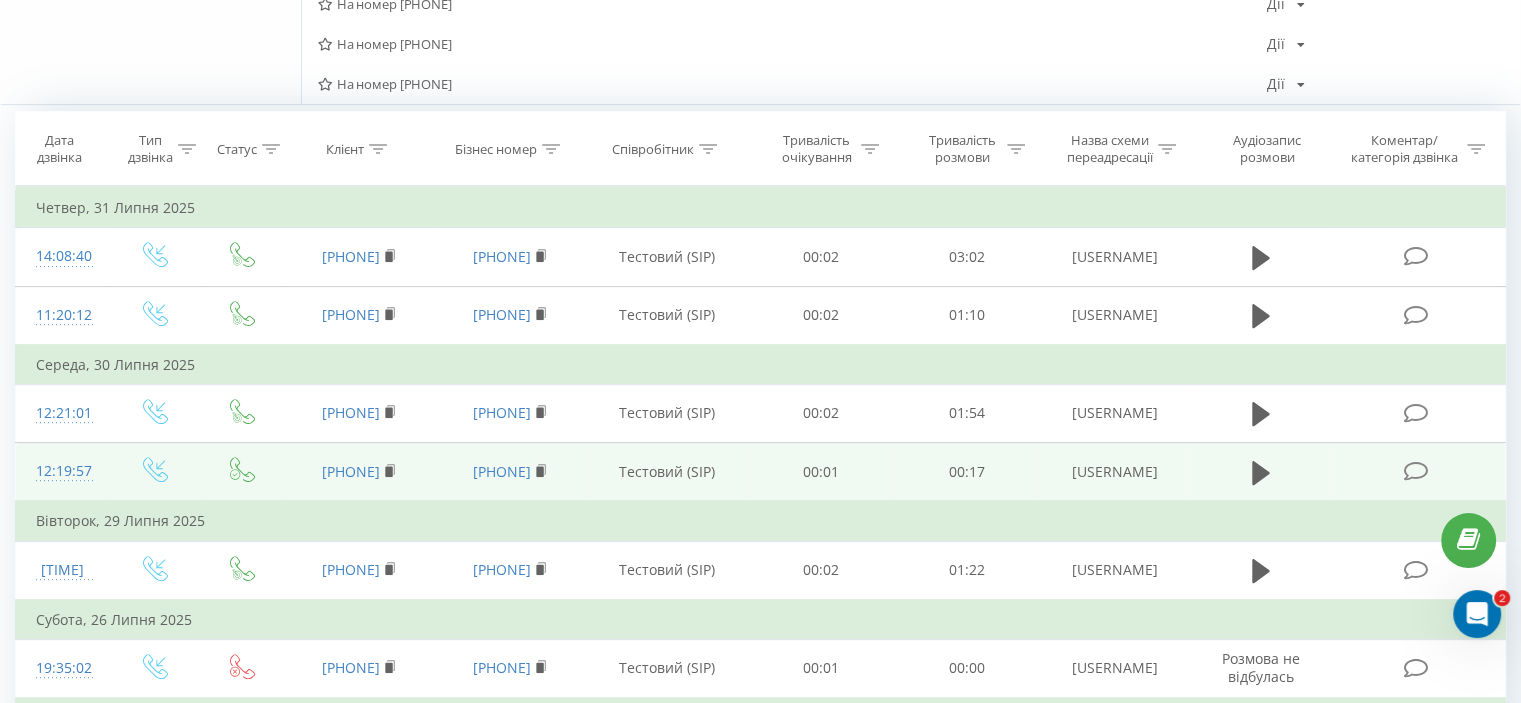 scroll, scrollTop: 500, scrollLeft: 0, axis: vertical 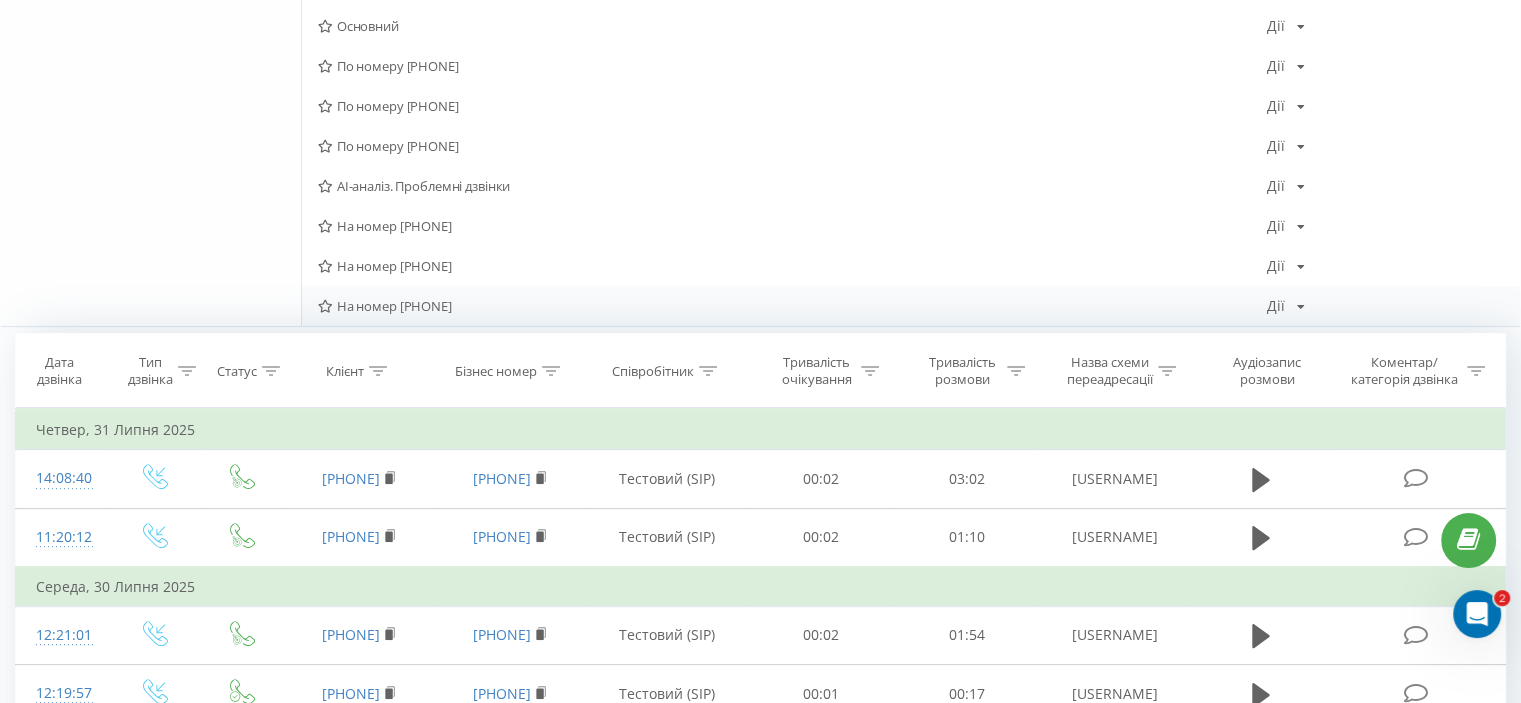 click on "На номер [PHONE]" at bounding box center [792, 306] 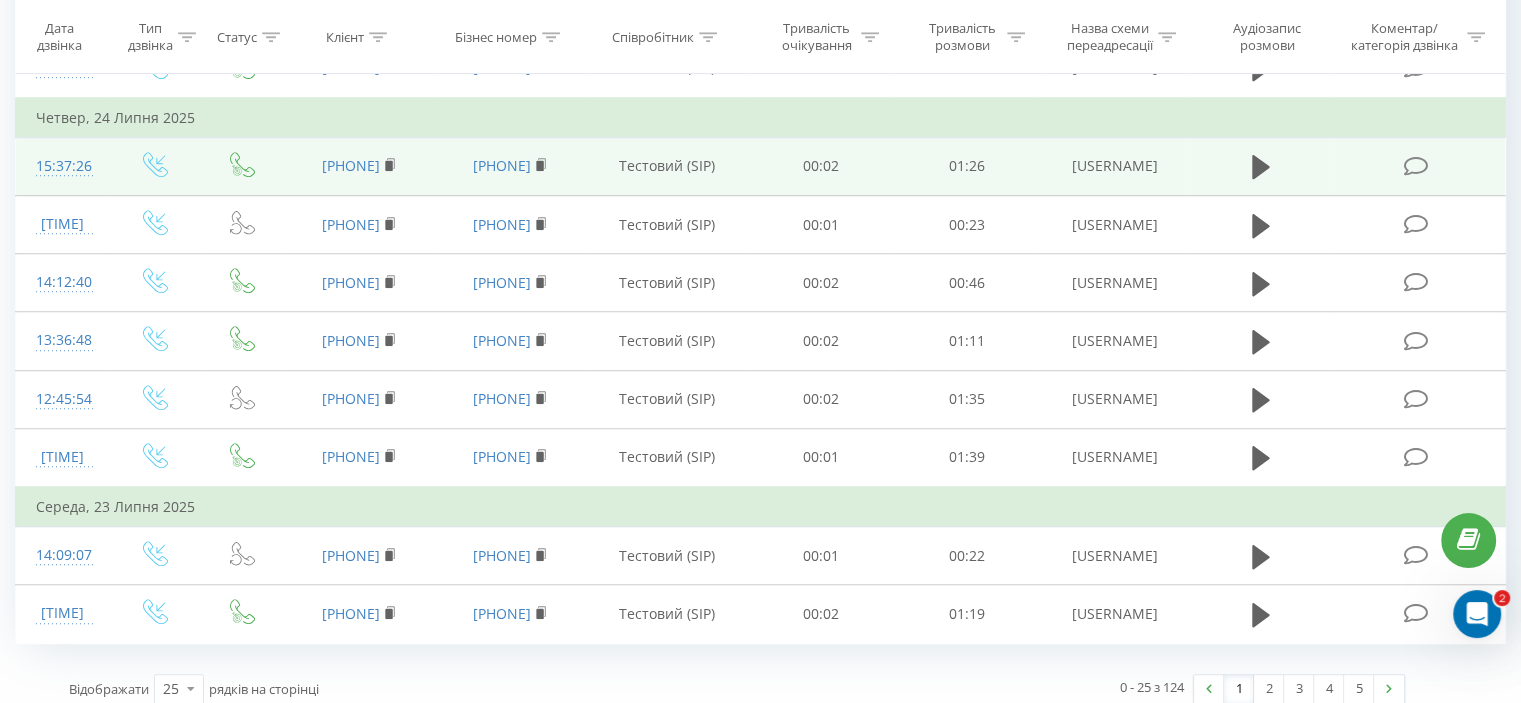 scroll, scrollTop: 1438, scrollLeft: 0, axis: vertical 